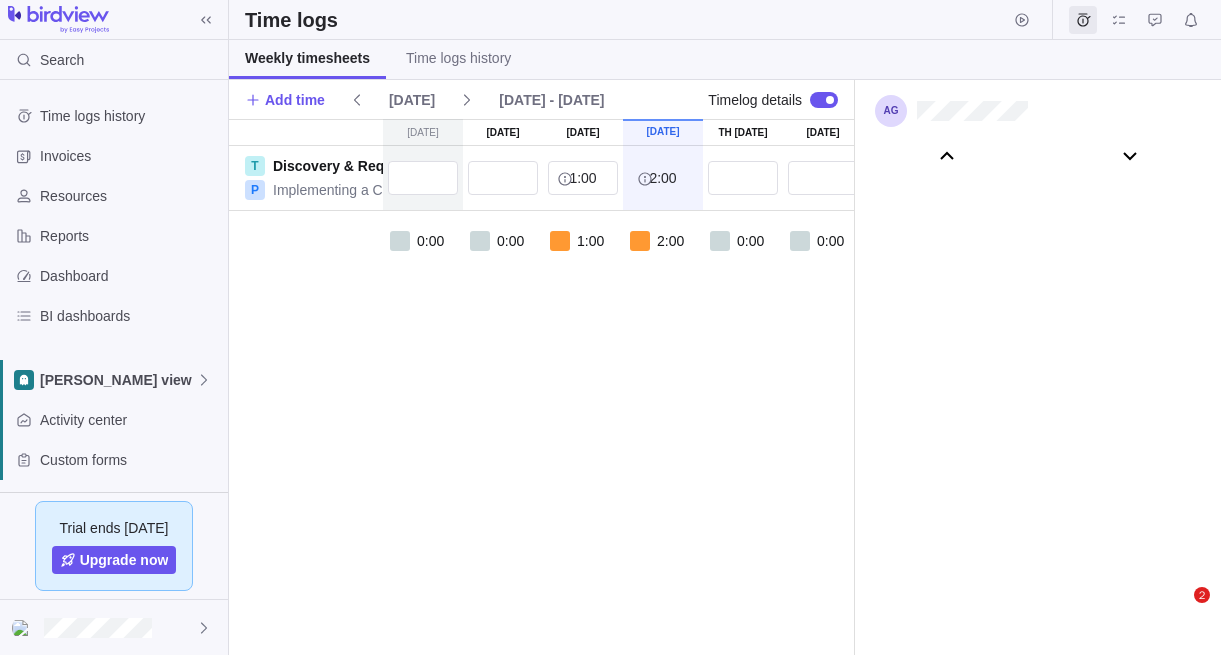 scroll, scrollTop: 0, scrollLeft: 0, axis: both 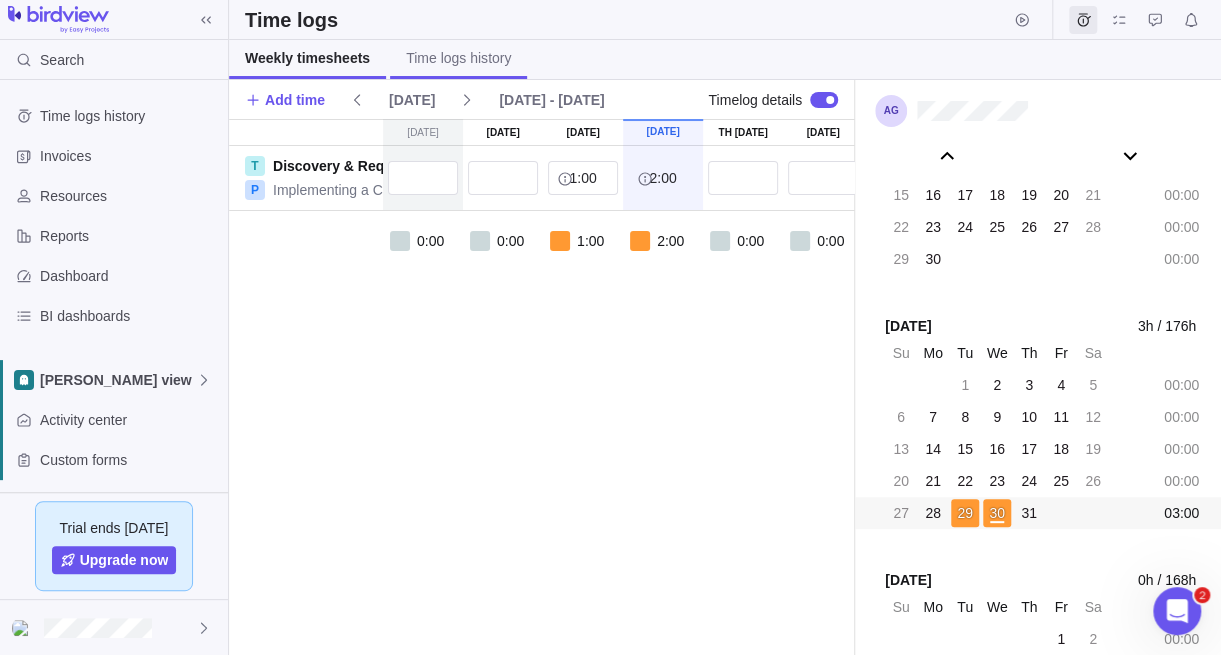 click on "Time logs history" at bounding box center [458, 58] 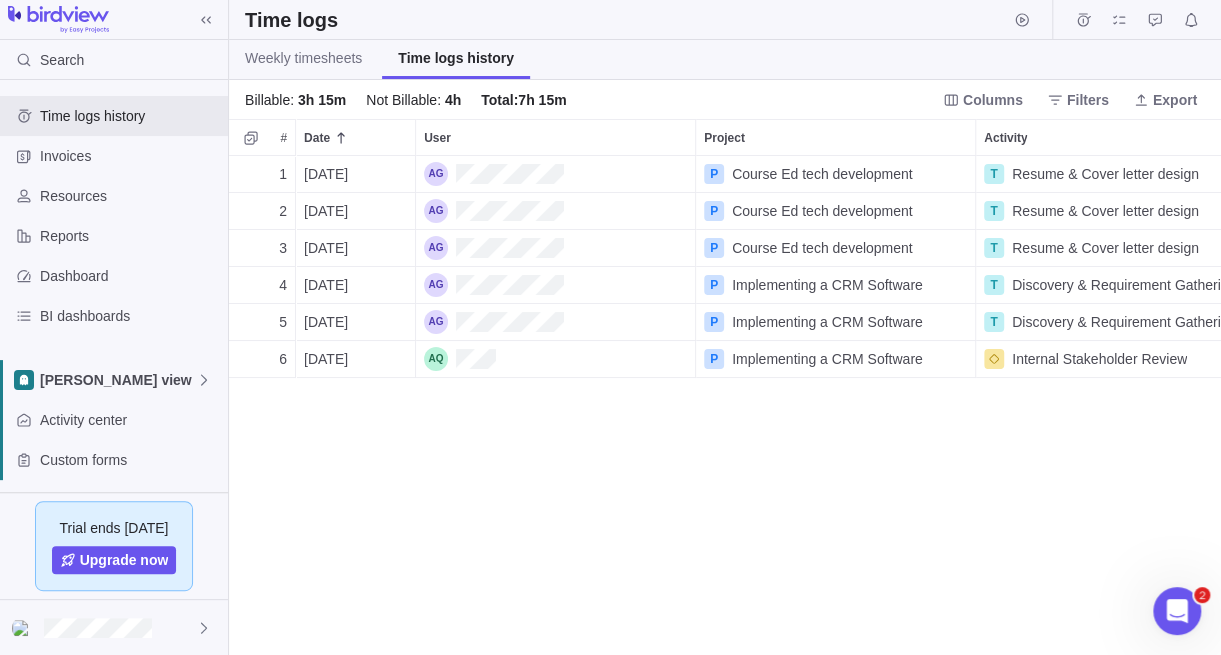 scroll, scrollTop: 15, scrollLeft: 15, axis: both 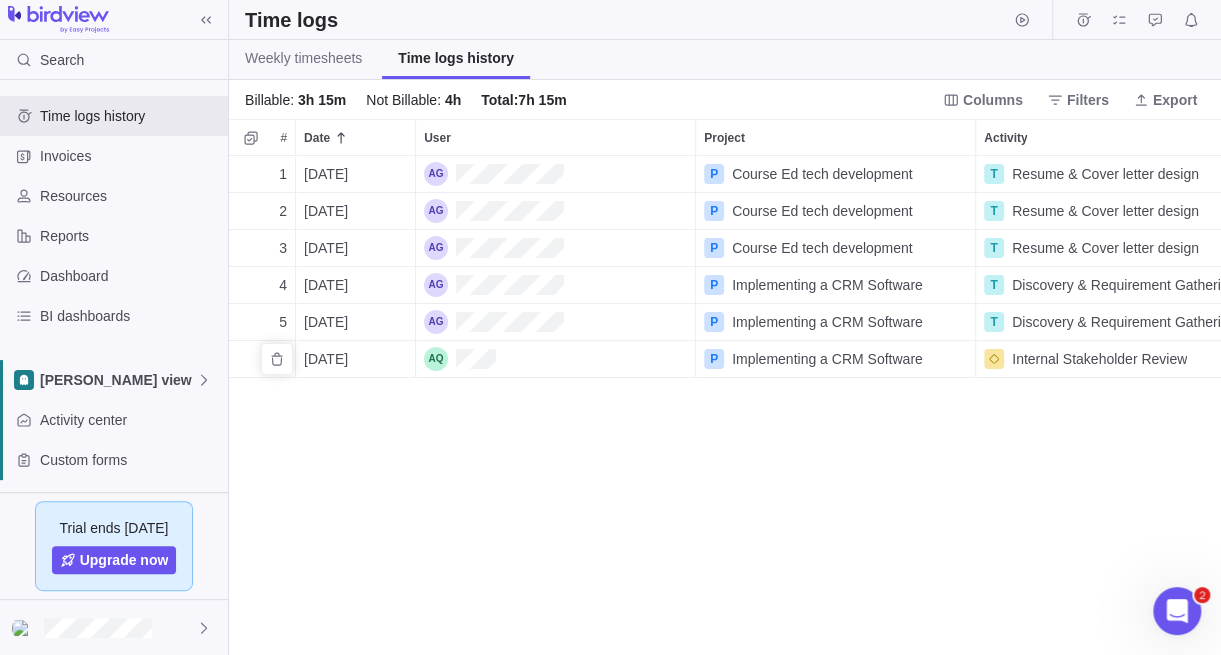click on "Internal Stakeholder Review" at bounding box center (1099, 359) 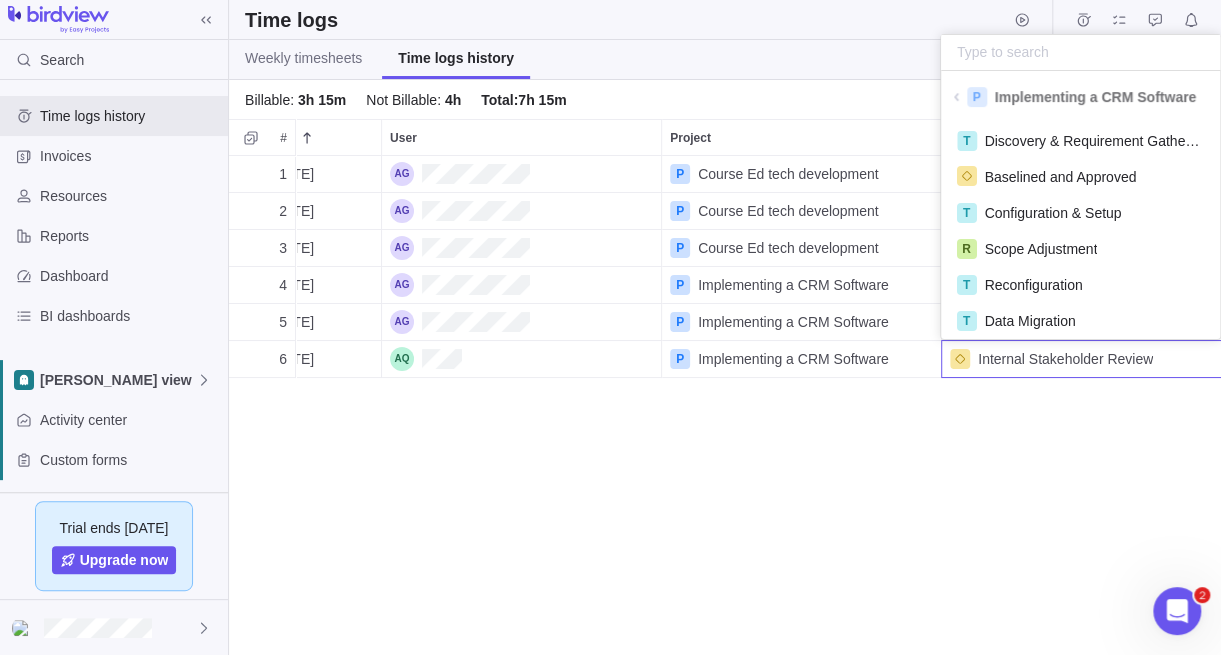 scroll, scrollTop: 72, scrollLeft: 0, axis: vertical 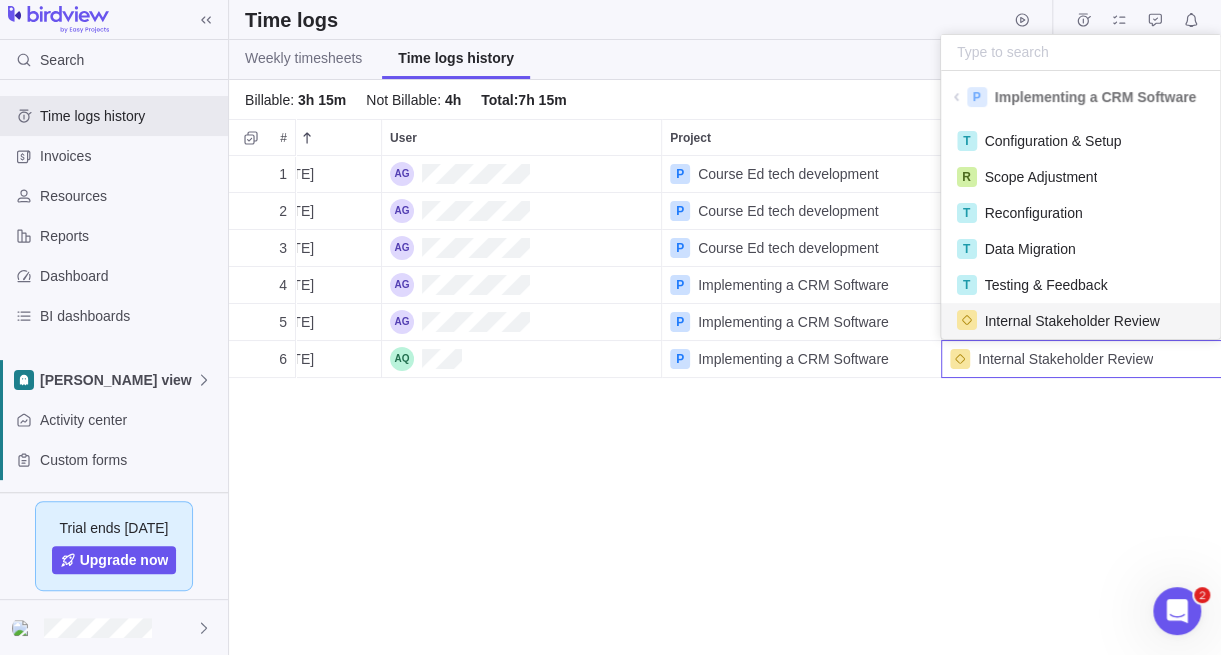 click on "1 [DATE] P Course Ed tech development T Resume & Cover letter design 1h No No No 2 [DATE] P Course Ed tech development T Resume & Cover letter design 1h No No No 3 [DATE] P Course Ed tech development T Resume & Cover letter design 2h No No No 4 [DATE] P Implementing a CRM Software T Discovery & Requirement Gathering 1h Discovery call with Client Yes No No 5 [DATE] P Implementing a CRM Software T Discovery & Requirement Gathering 2h Scope document prep, Inclusions and Exclusions listed Yes Yes No 6 [DATE] P Implementing a CRM Software Internal Stakeholder Review 15m Yes No No" at bounding box center (725, 405) 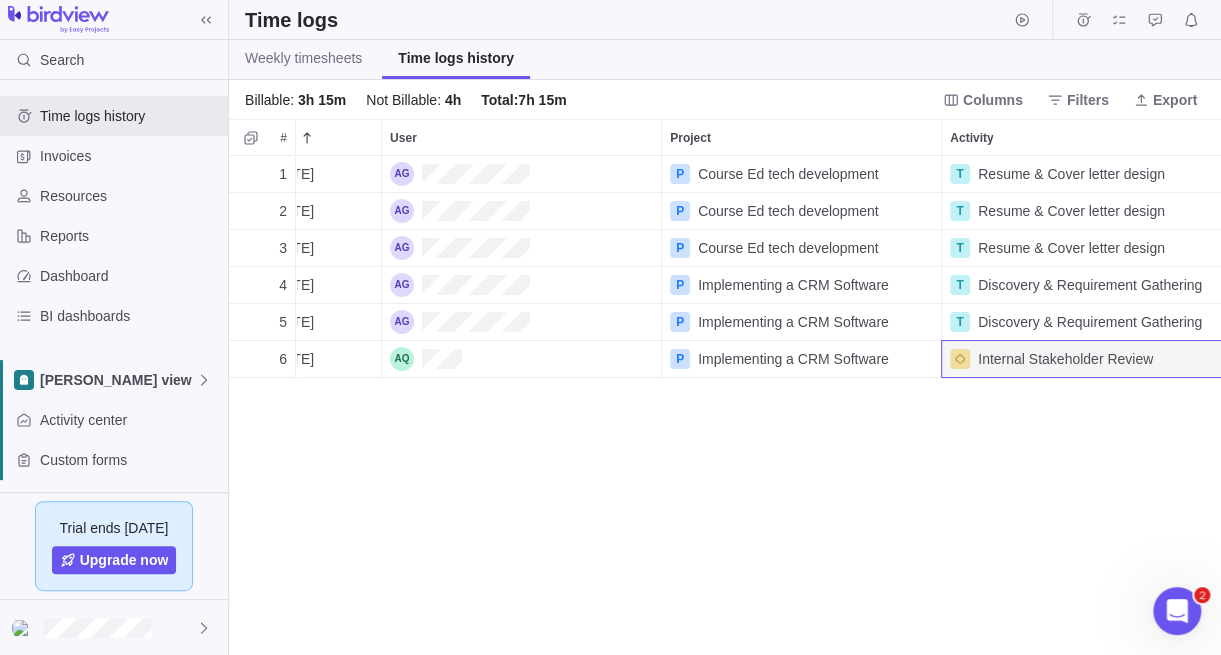 scroll, scrollTop: 0, scrollLeft: 276, axis: horizontal 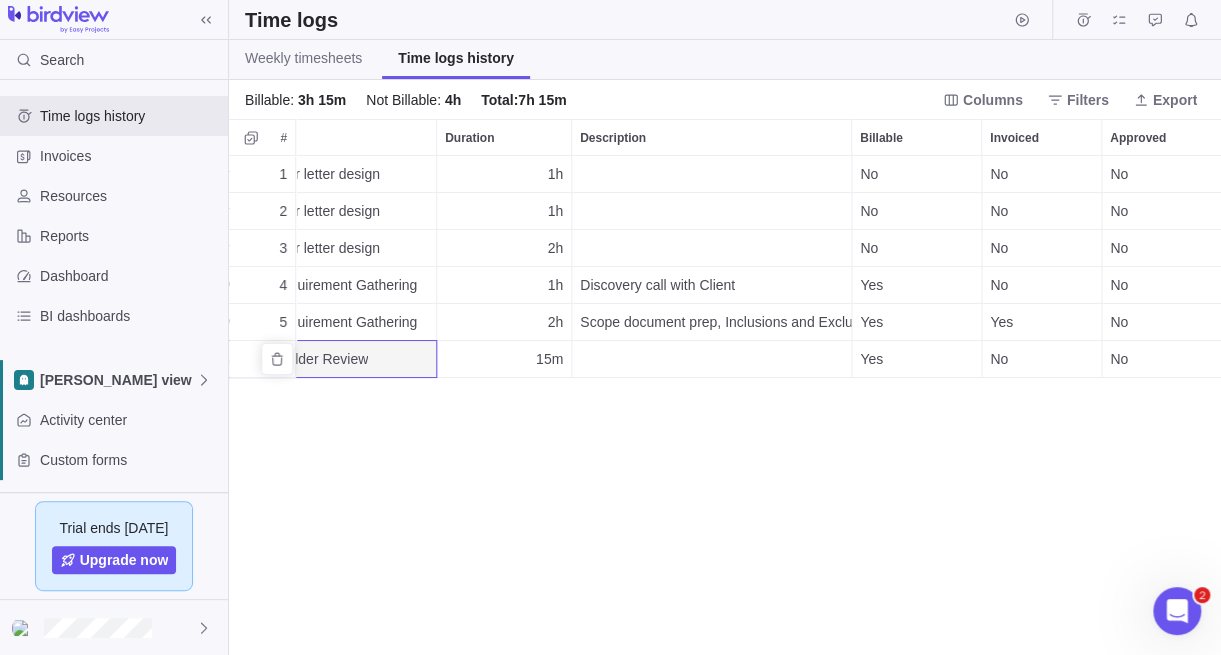 click on "Yes" at bounding box center [916, 359] 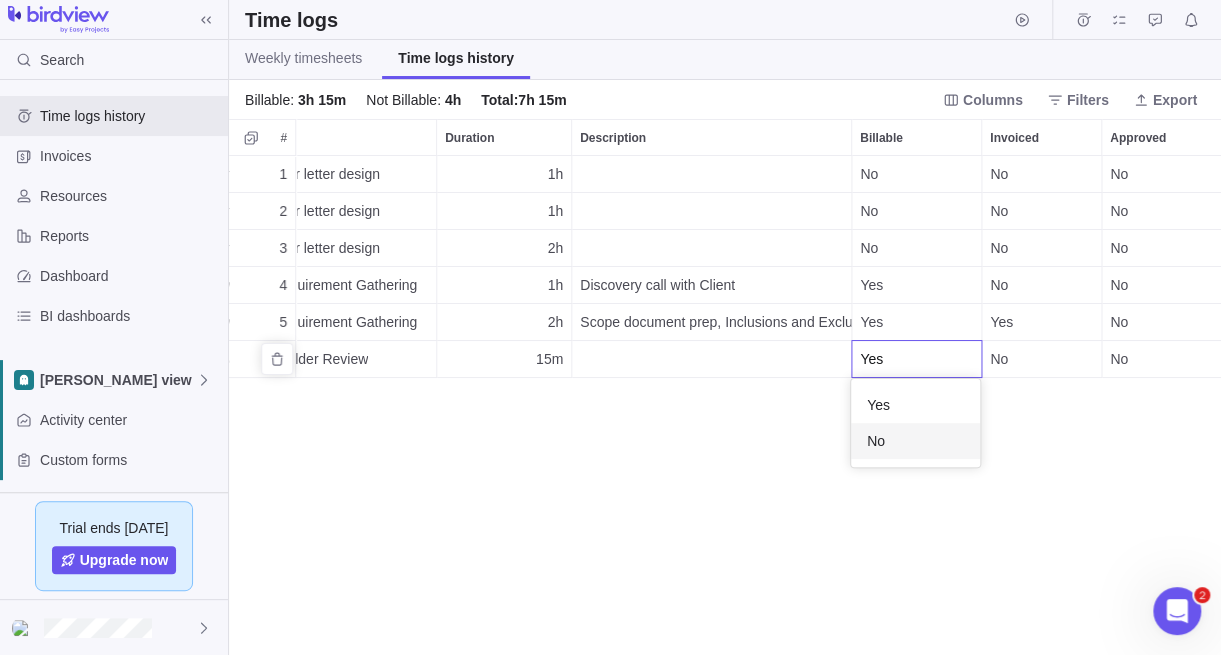click on "No" at bounding box center [915, 441] 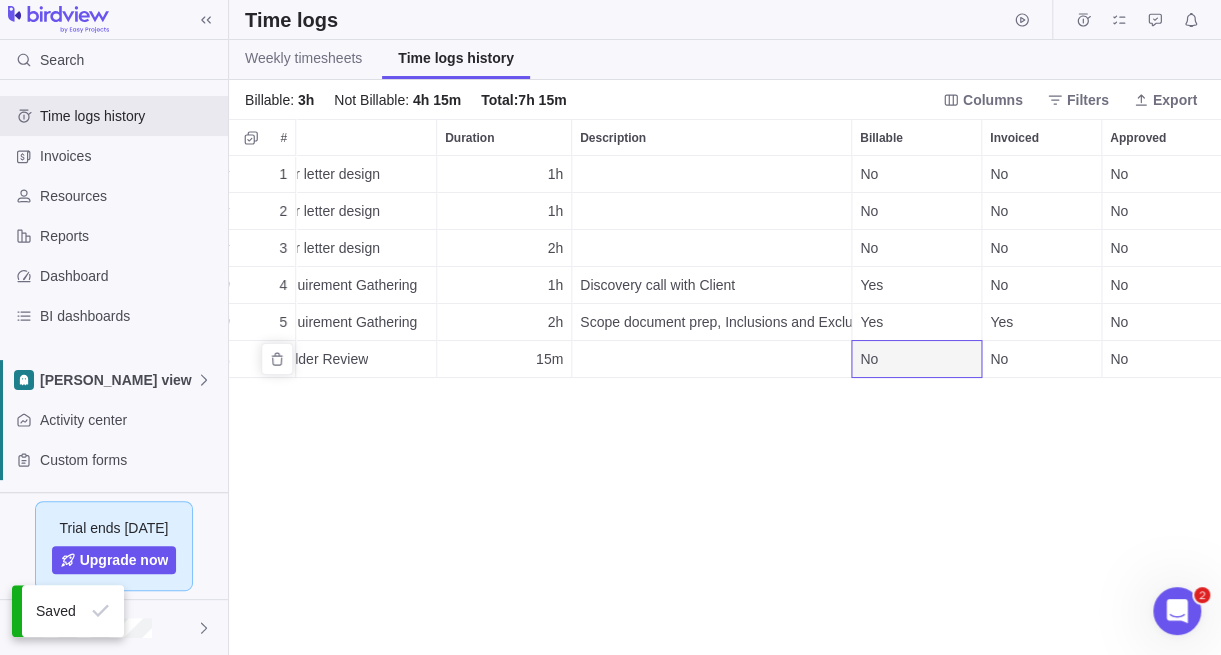 click on "No" at bounding box center [1041, 359] 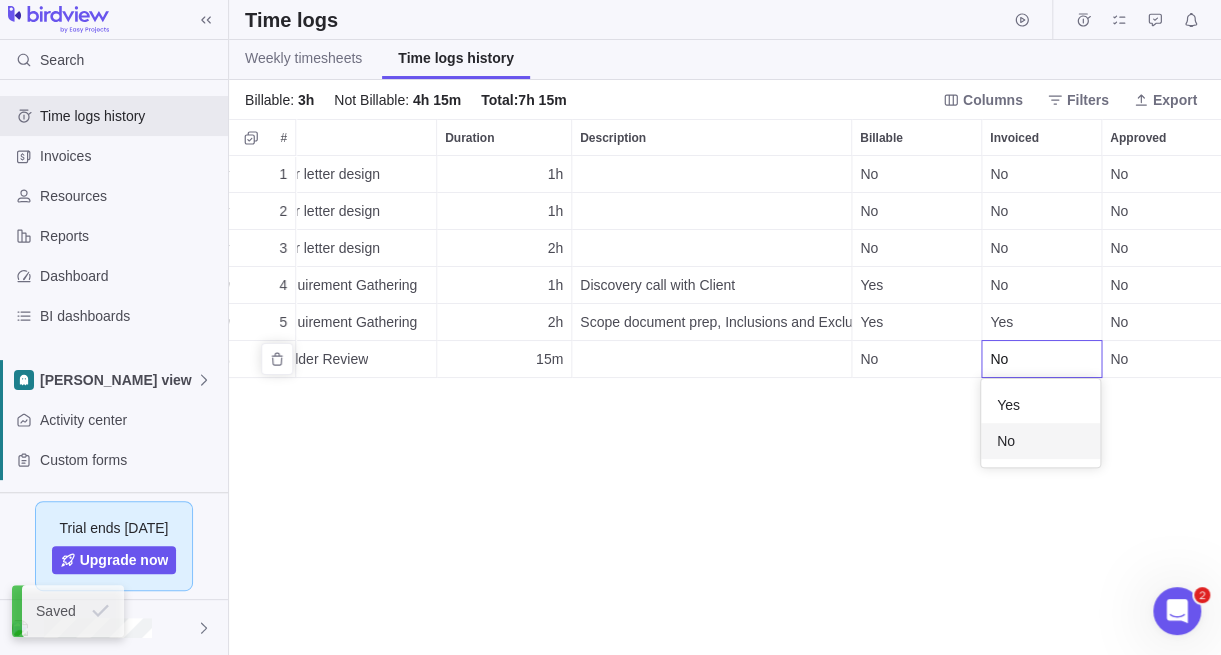 click on "No" at bounding box center [1041, 359] 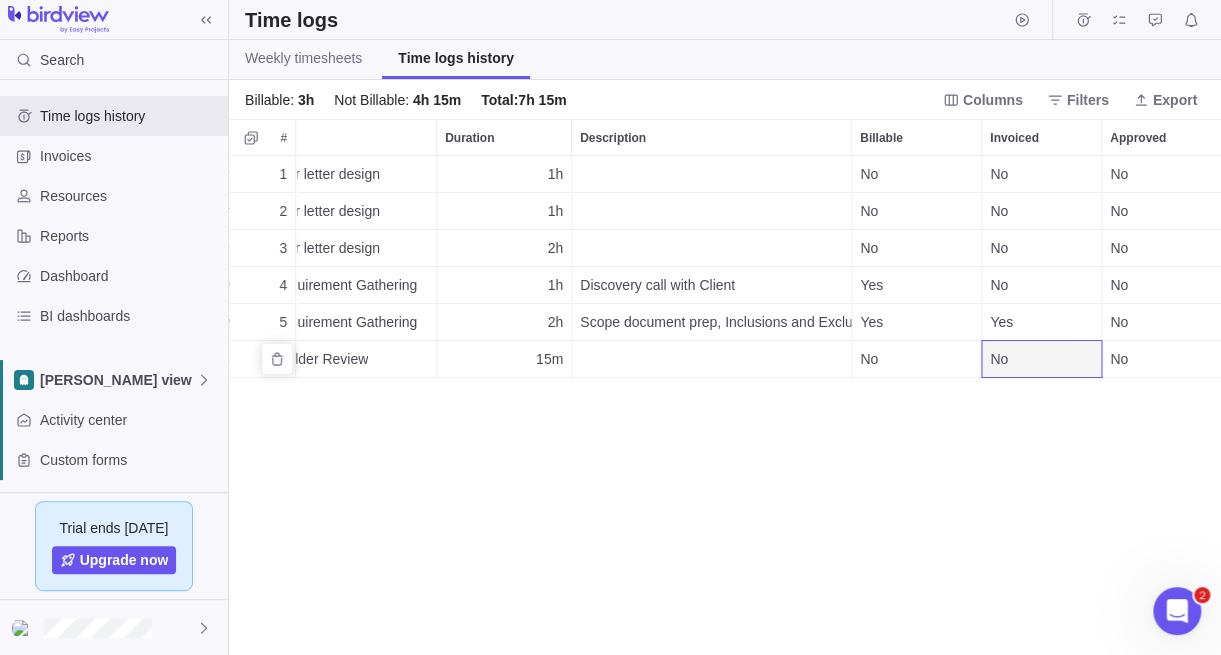 click on "No" at bounding box center (1162, 359) 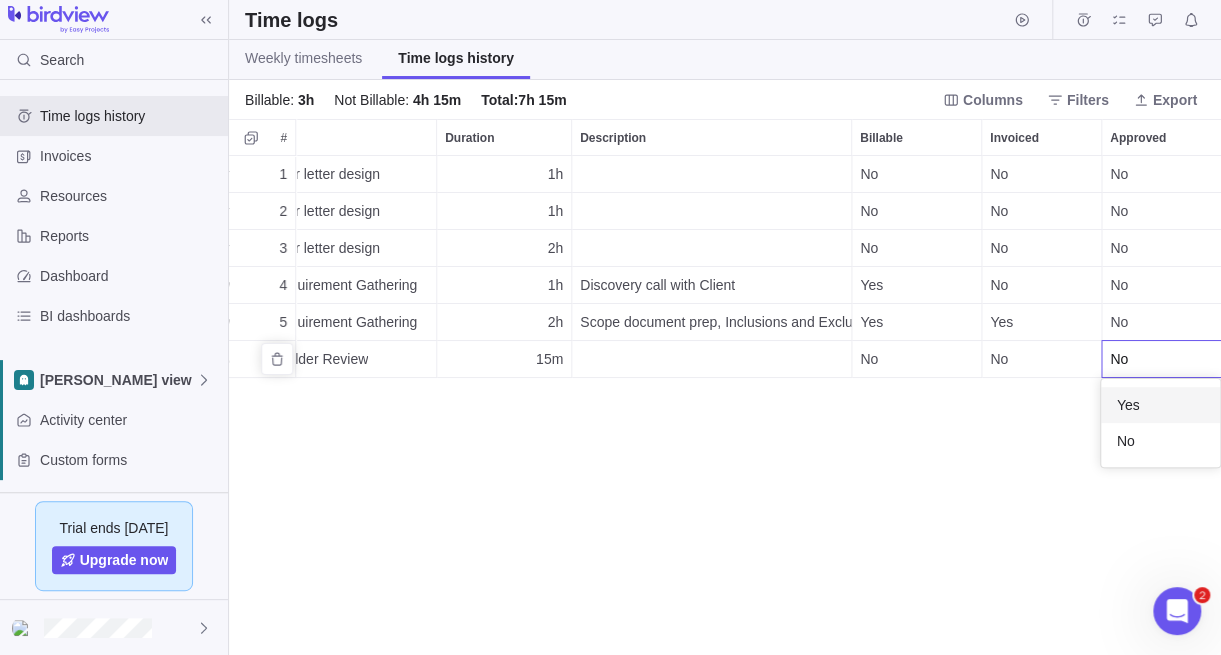 click on "Yes" at bounding box center (1160, 405) 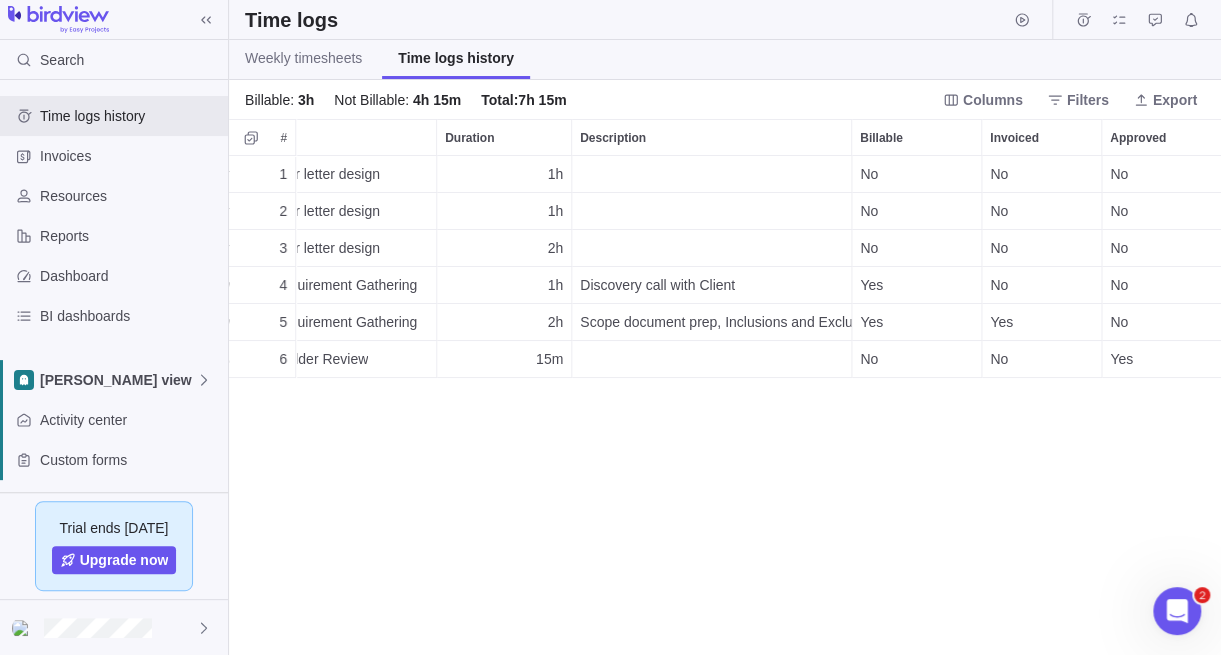scroll, scrollTop: 0, scrollLeft: 621, axis: horizontal 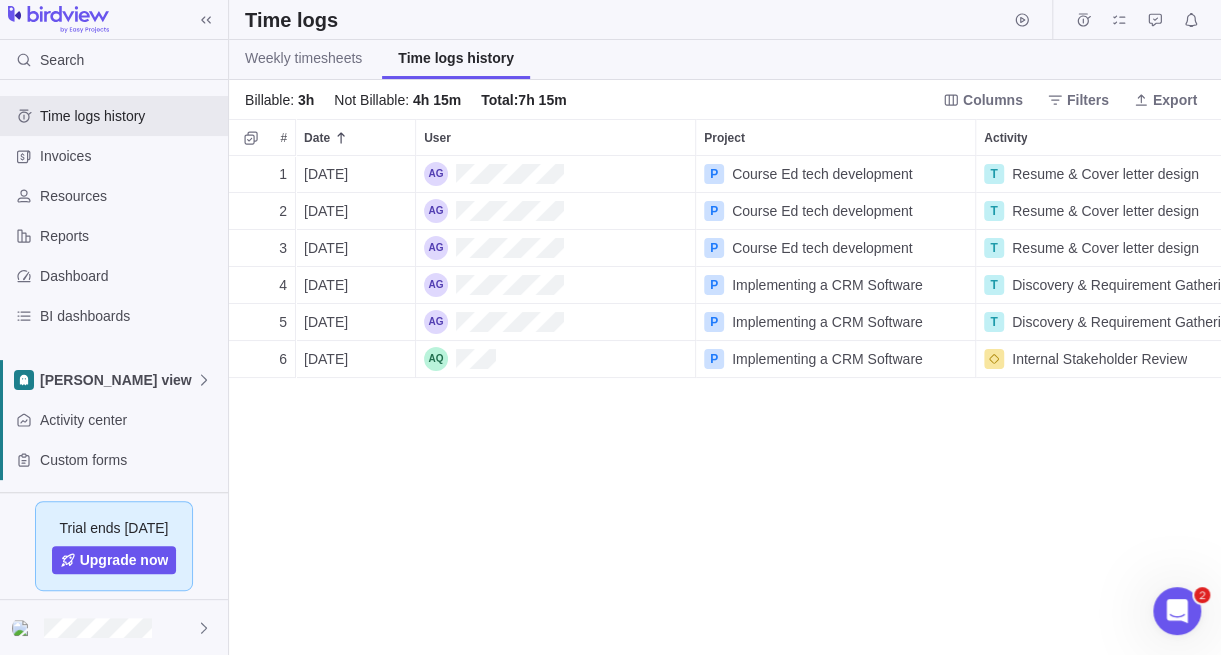 click on "[DATE]" at bounding box center (326, 359) 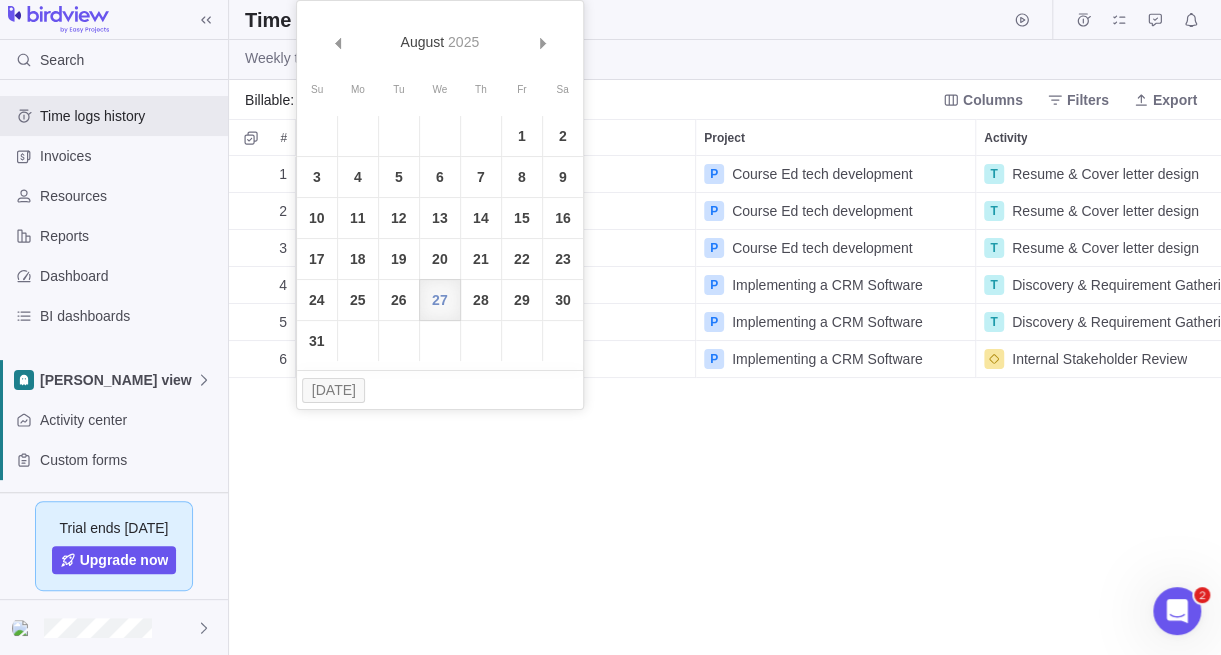 click on "1 [DATE] P Course Ed tech development T Resume & Cover letter design 1h No No No 2 [DATE] P Course Ed tech development T Resume & Cover letter design 1h No No No 3 [DATE] P Course Ed tech development T Resume & Cover letter design 2h No No No 4 [DATE] P Implementing a CRM Software T Discovery & Requirement Gathering 1h Discovery call with Client Yes No No 5 [DATE] P Implementing a CRM Software T Discovery & Requirement Gathering 2h Scope document prep, Inclusions and Exclusions listed Yes Yes No 6 [DATE] P Implementing a CRM Software Internal Stakeholder Review 15m No No Yes" at bounding box center (725, 405) 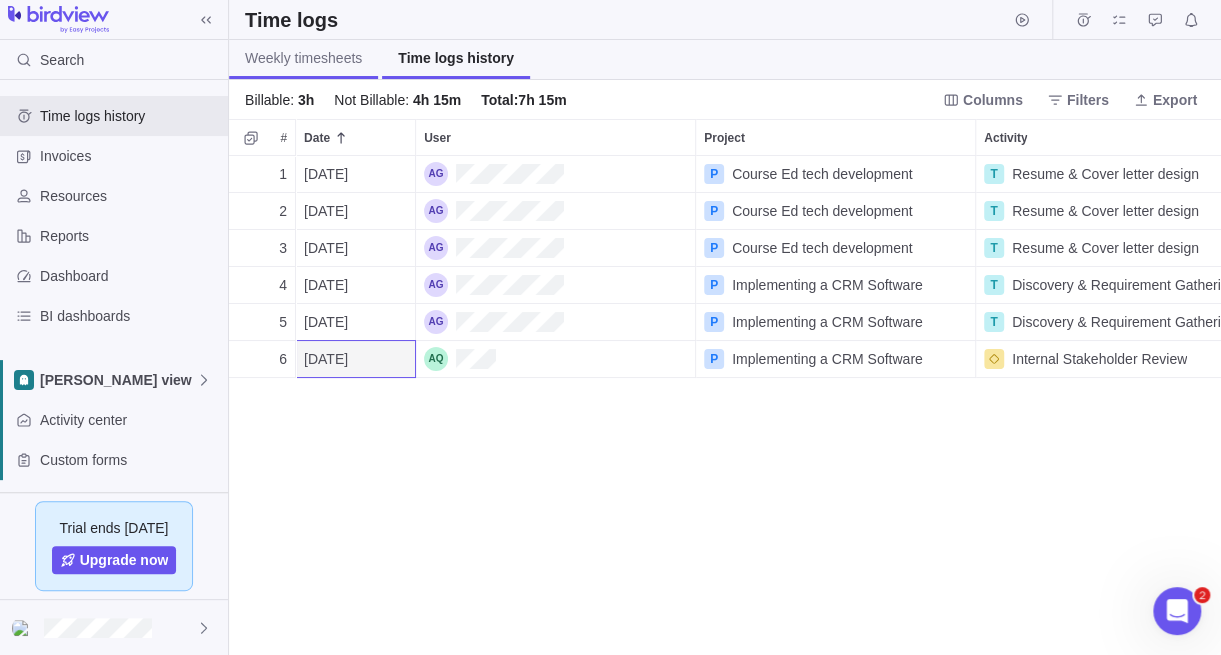 click on "Weekly timesheets" at bounding box center [303, 58] 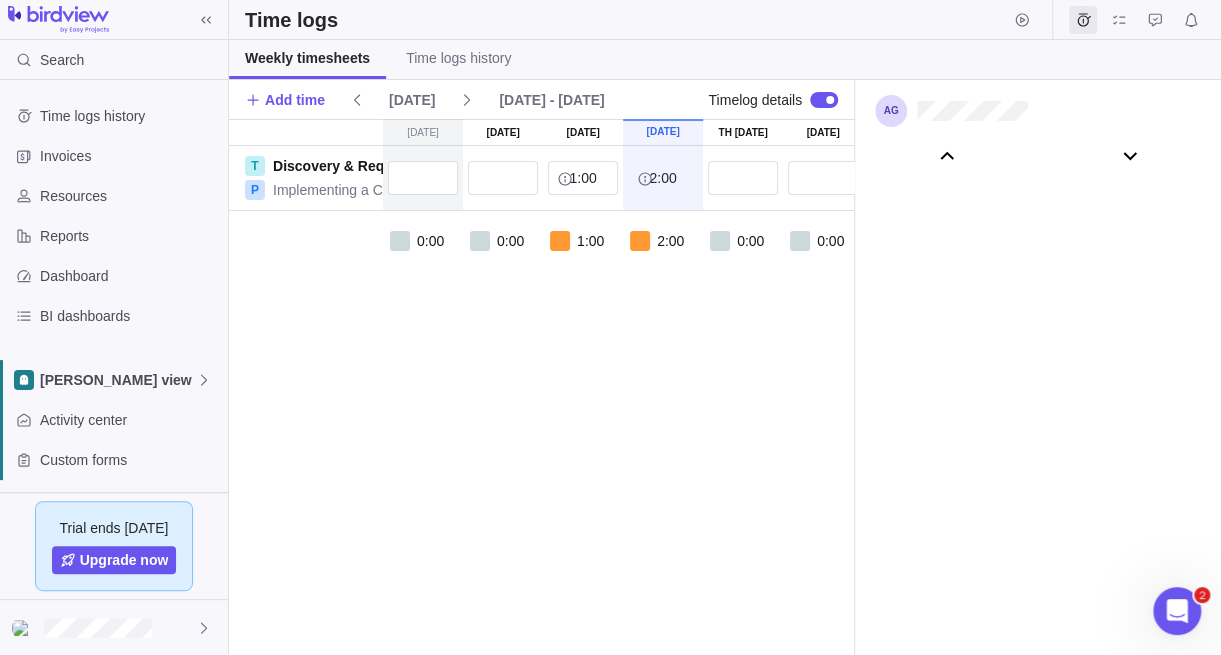 scroll, scrollTop: 111046, scrollLeft: 0, axis: vertical 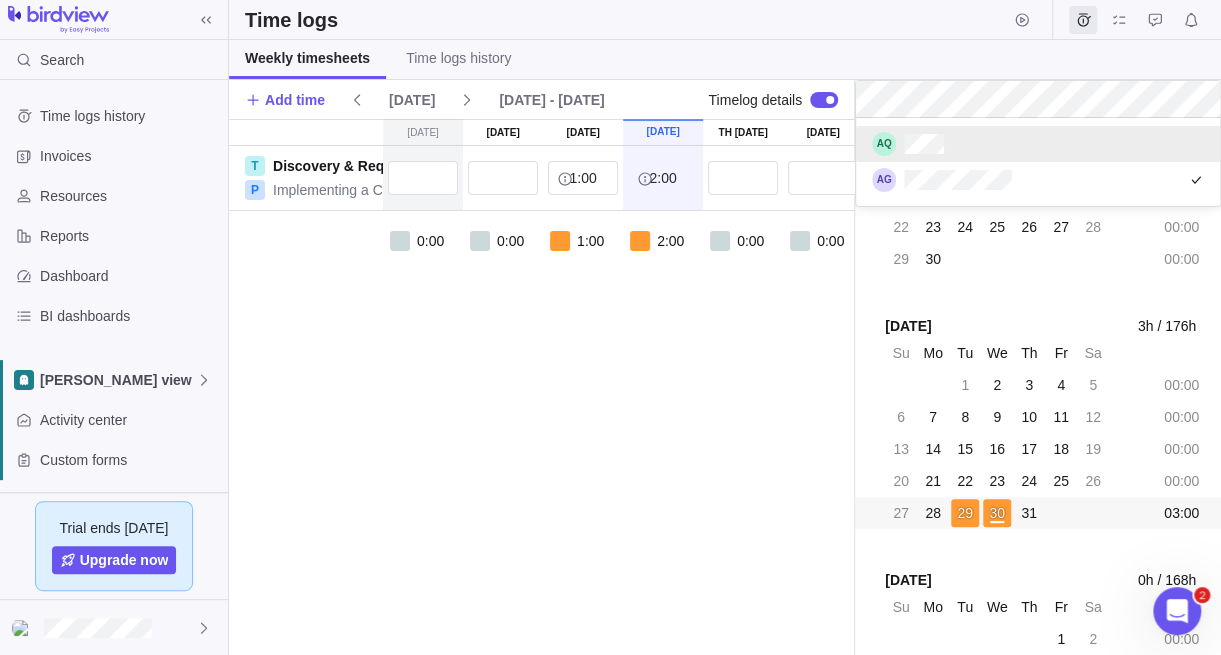 click at bounding box center [1038, 144] 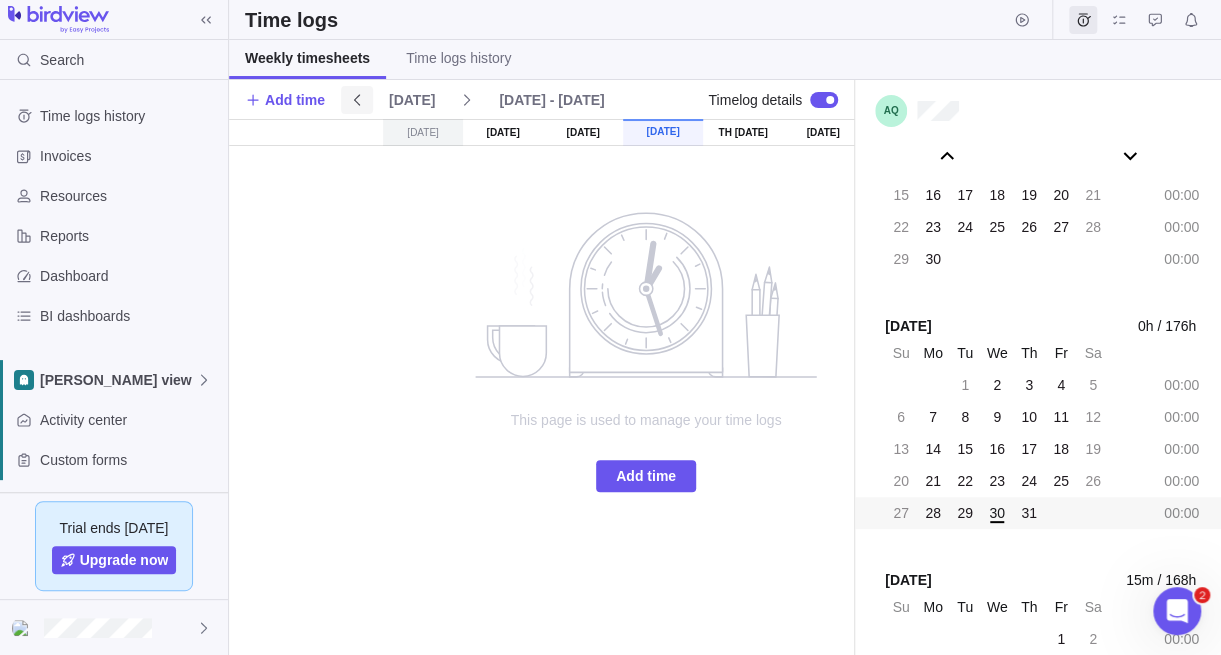 click 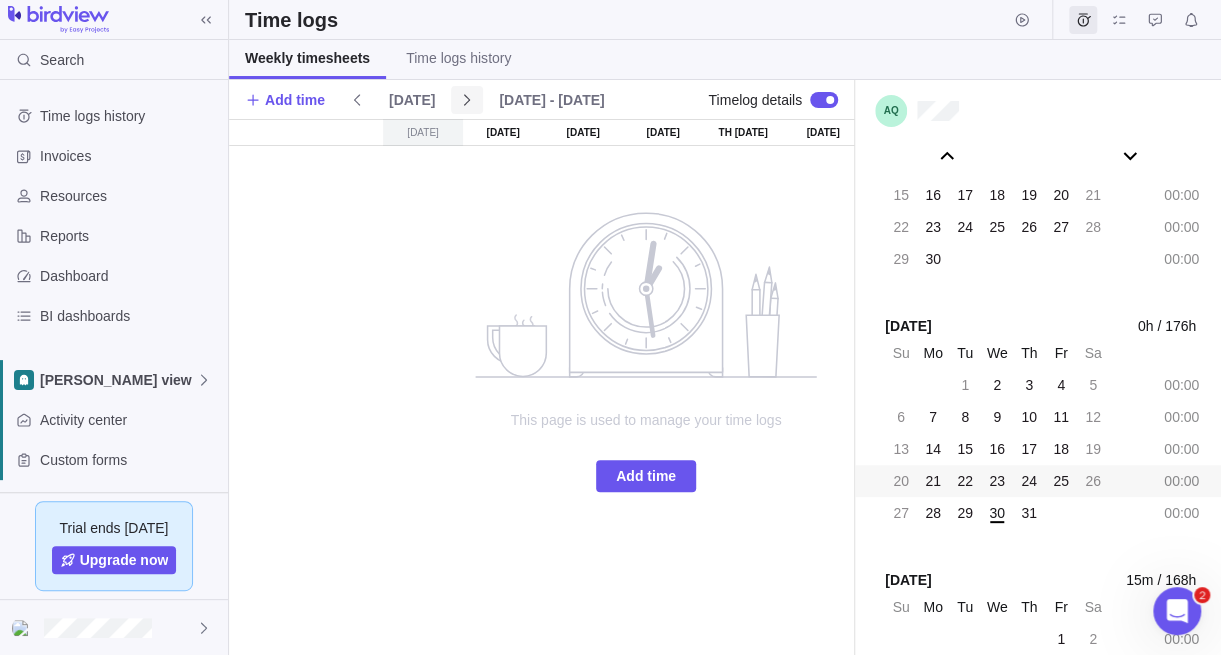 click 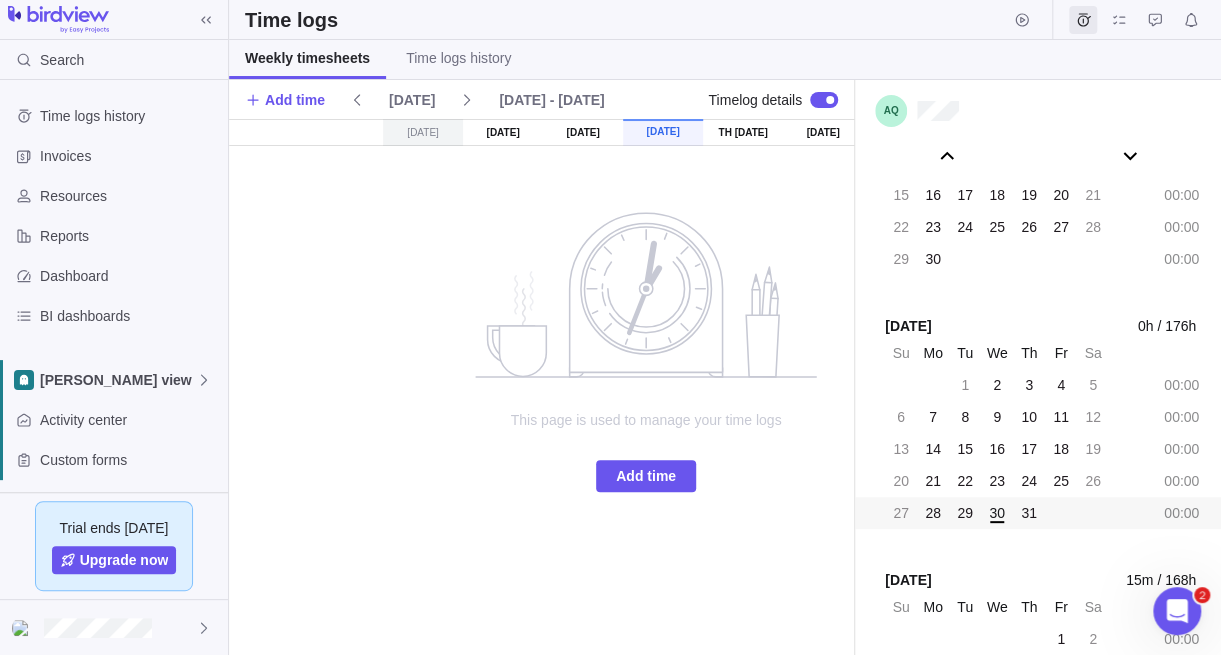 click on "29" at bounding box center (965, 513) 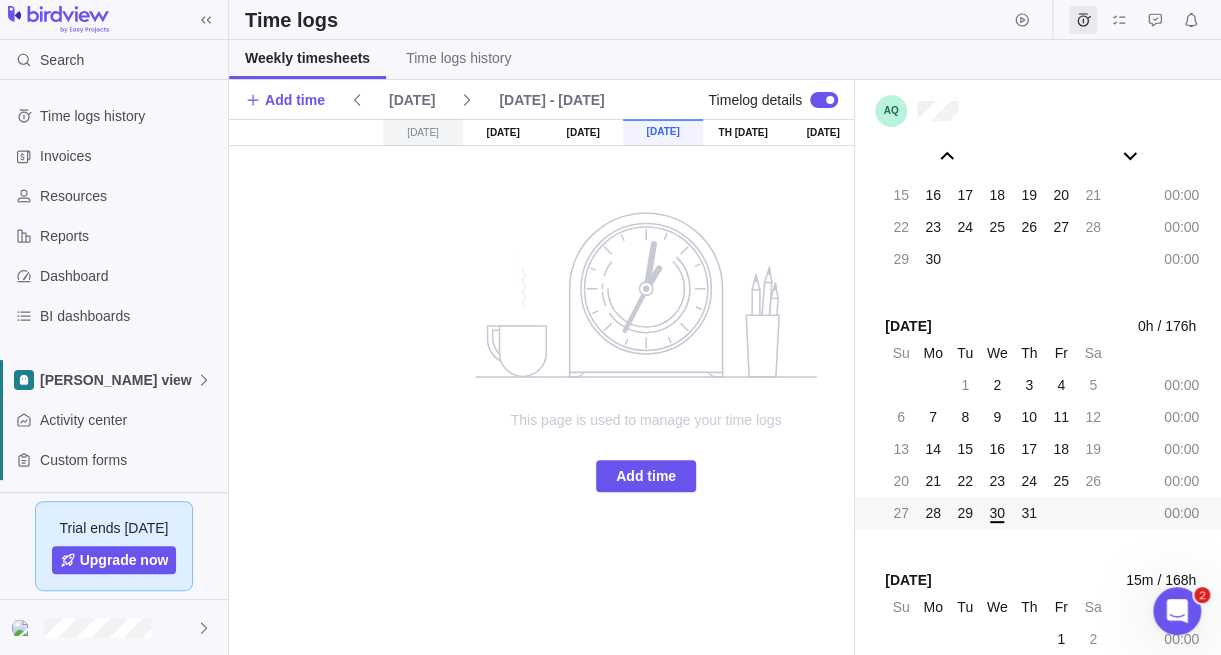 click on "30" at bounding box center [997, 513] 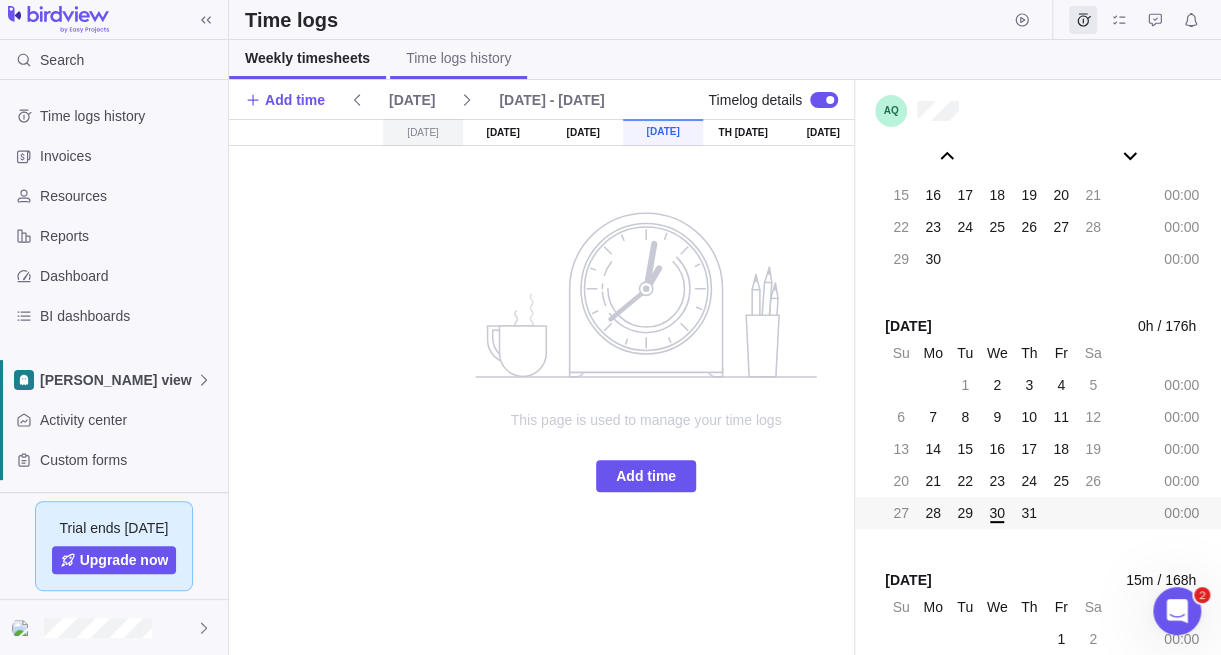 click on "Time logs history" at bounding box center (458, 58) 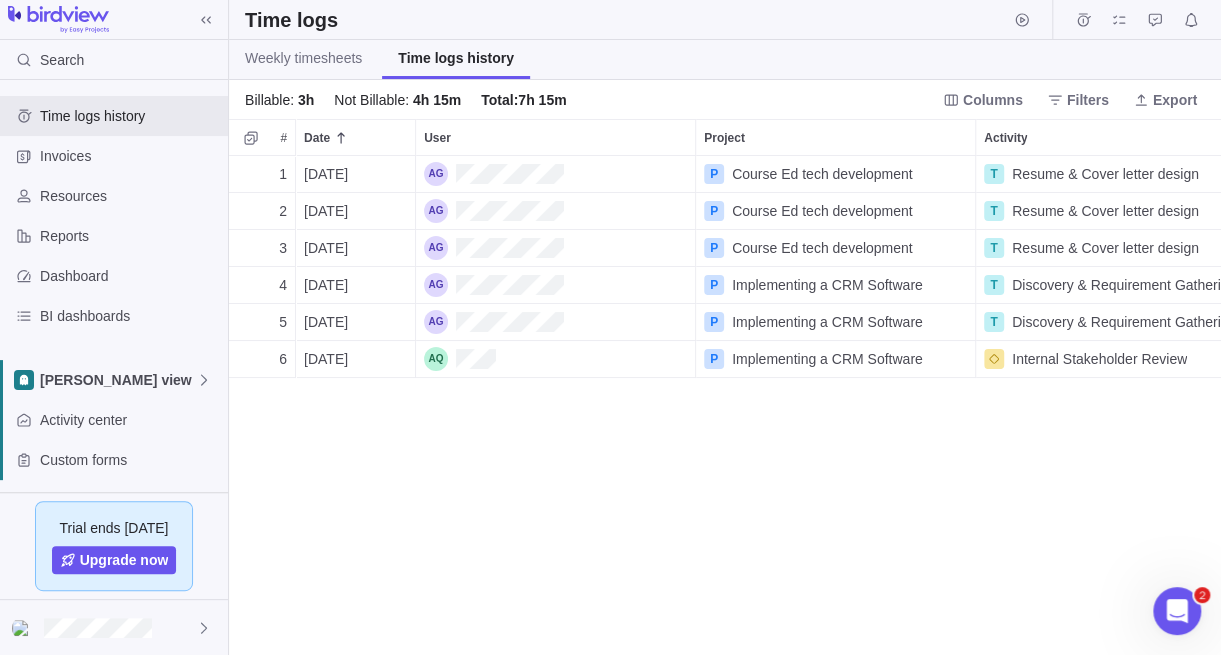 scroll, scrollTop: 15, scrollLeft: 15, axis: both 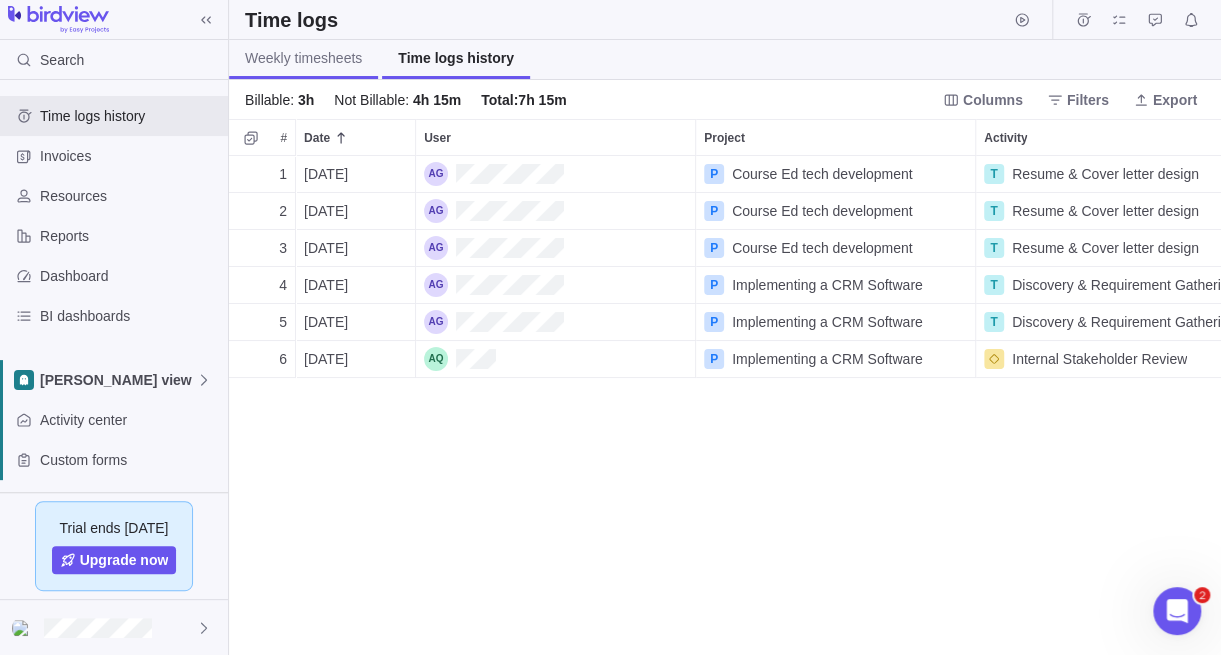 click on "Weekly timesheets" at bounding box center (303, 58) 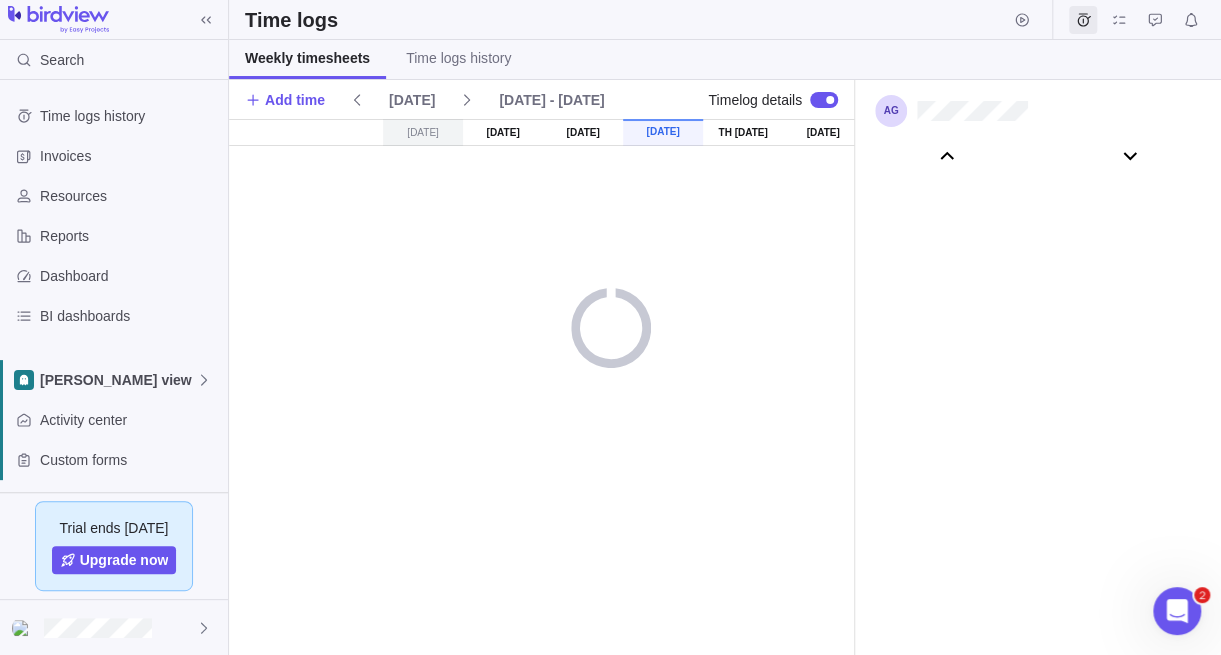 scroll, scrollTop: 111046, scrollLeft: 0, axis: vertical 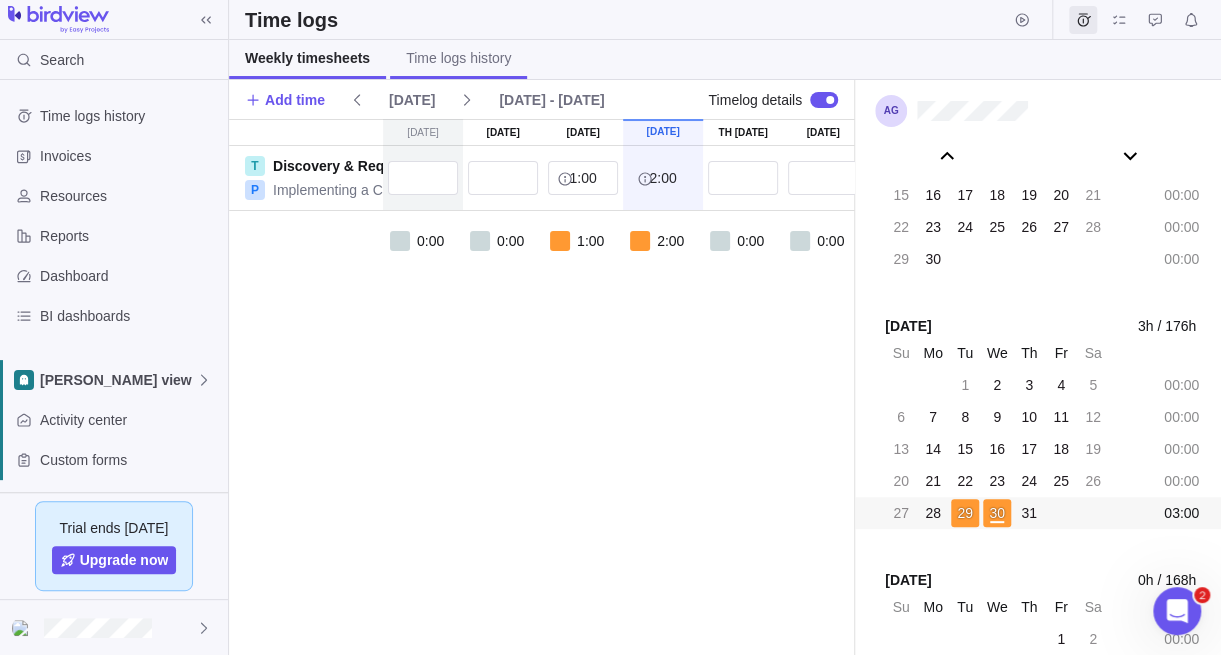 click on "Time logs history" at bounding box center (458, 58) 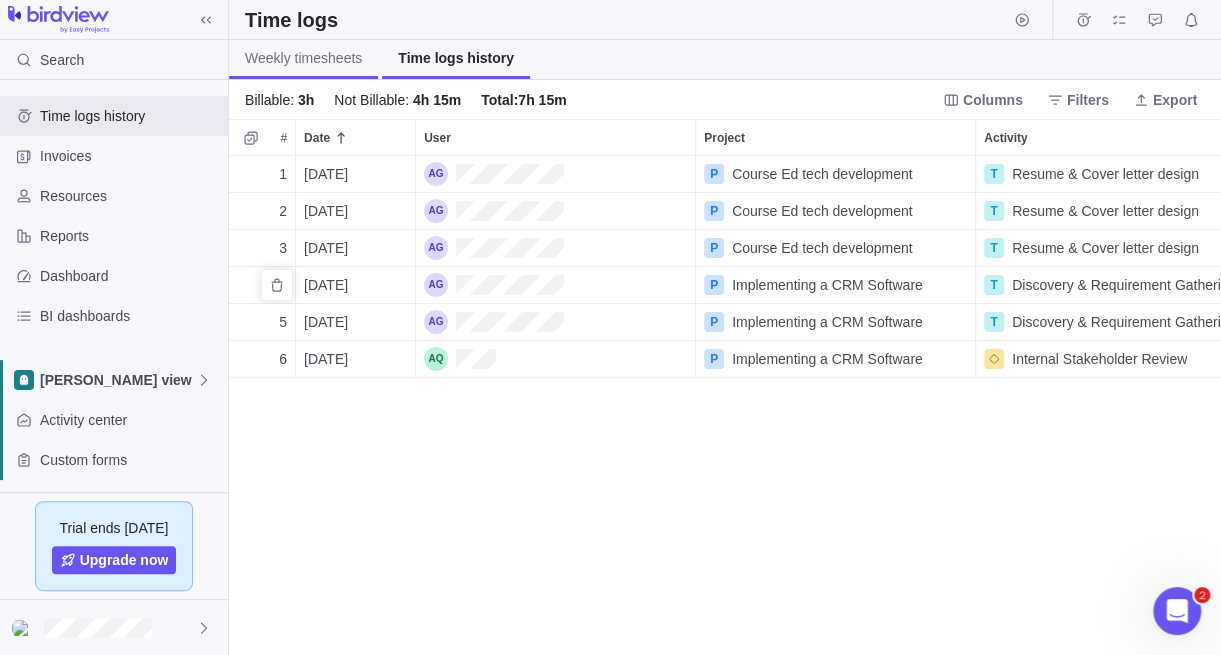 scroll, scrollTop: 15, scrollLeft: 15, axis: both 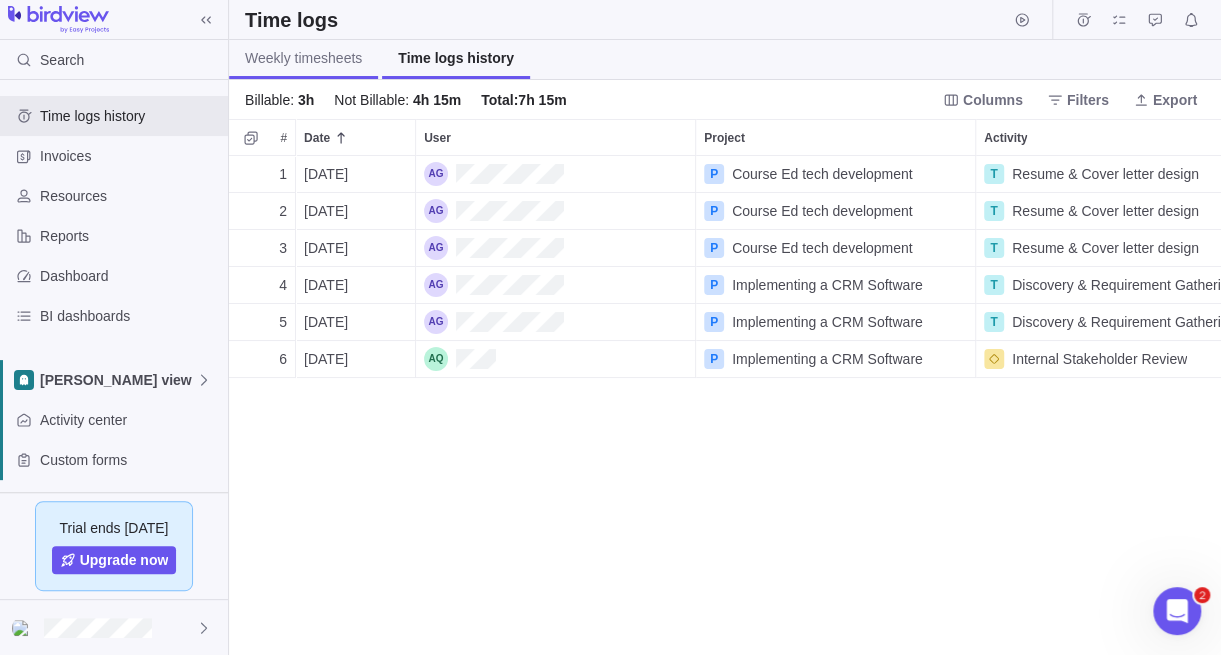 click on "Weekly timesheets" at bounding box center (303, 59) 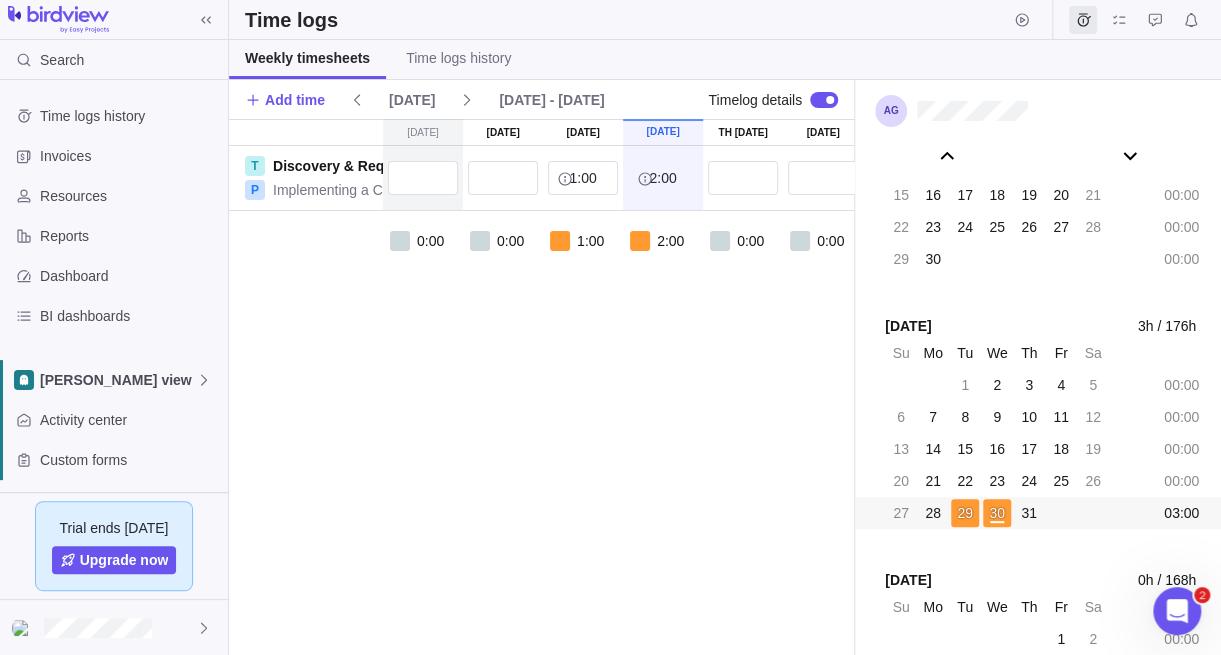 scroll, scrollTop: 111346, scrollLeft: 0, axis: vertical 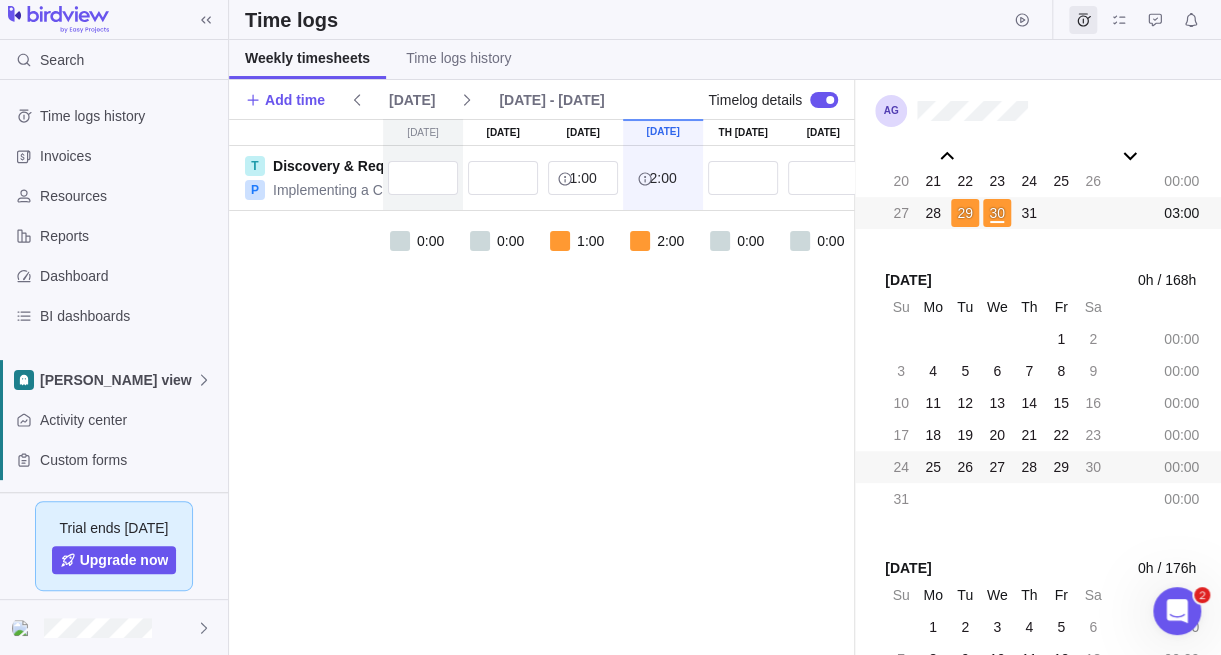 click on "27" at bounding box center (997, 467) 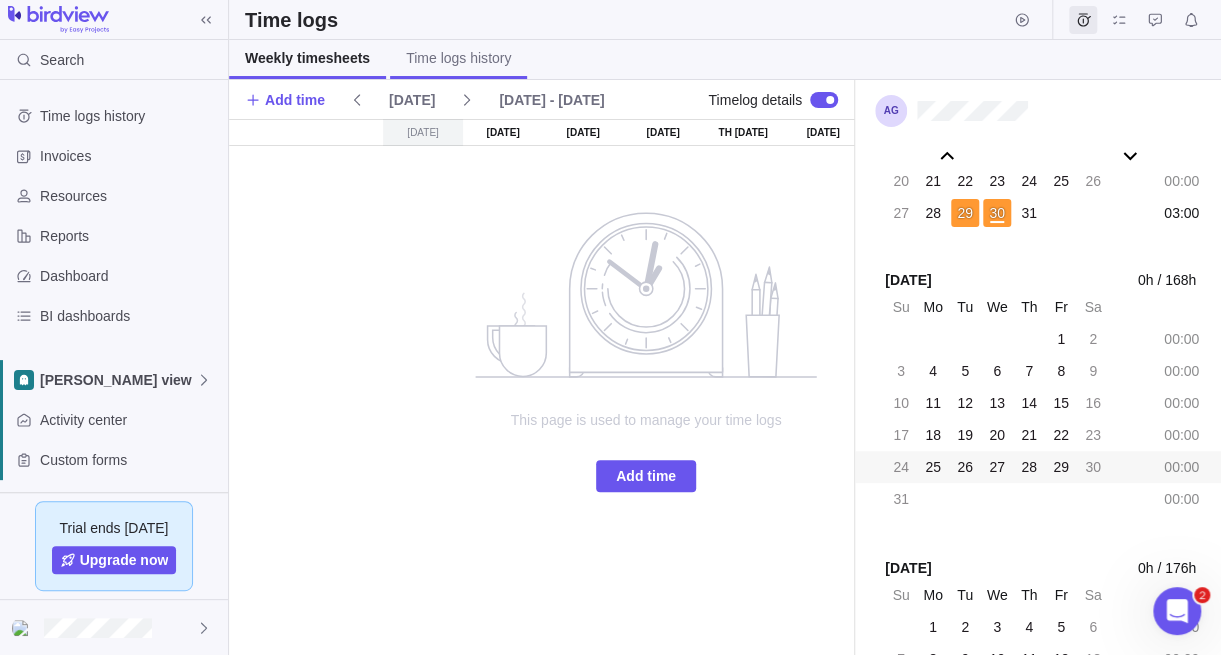 click on "Time logs history" at bounding box center (458, 58) 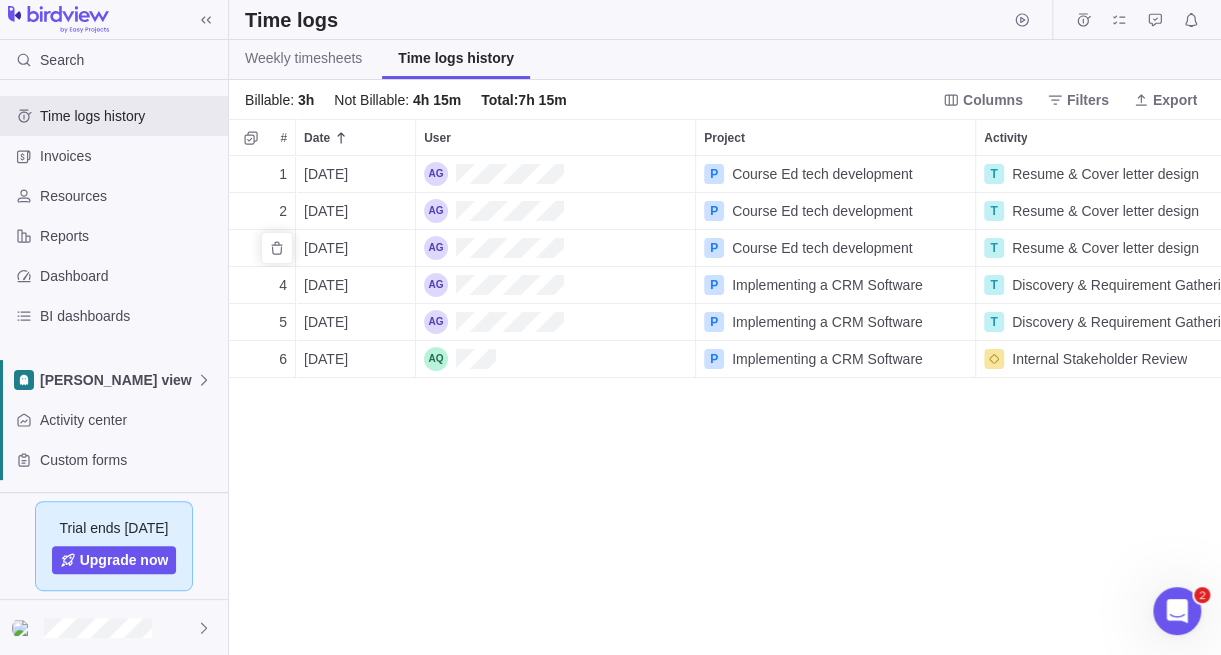 scroll, scrollTop: 15, scrollLeft: 15, axis: both 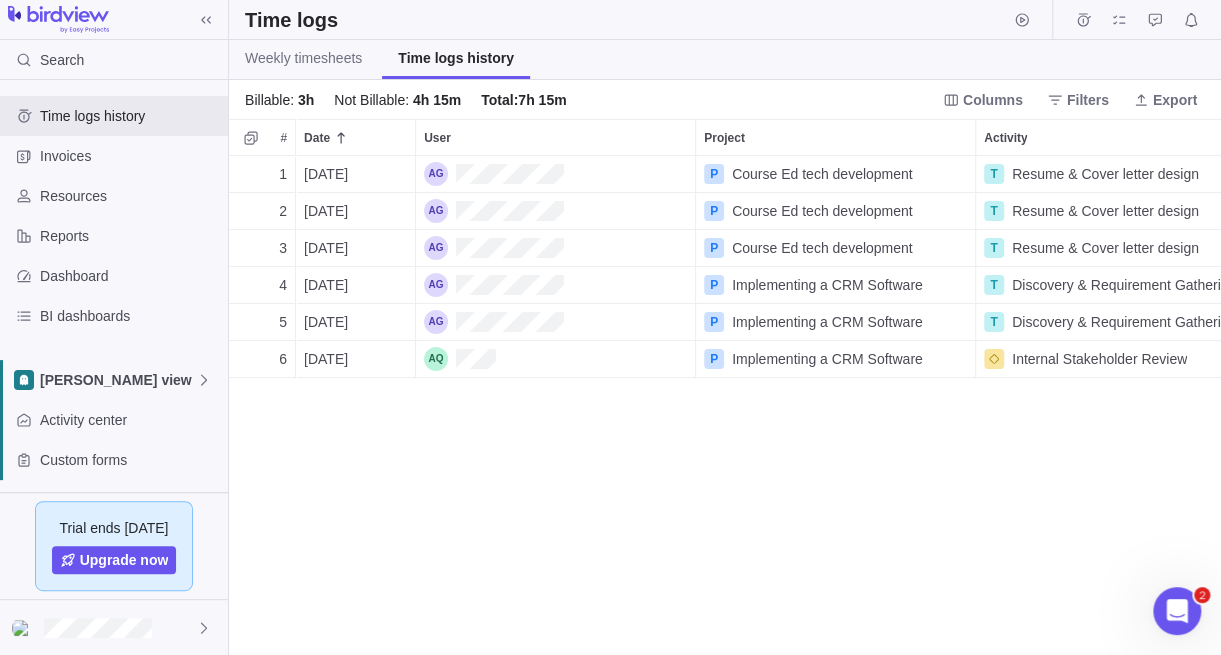 click on "[DATE]" at bounding box center (326, 359) 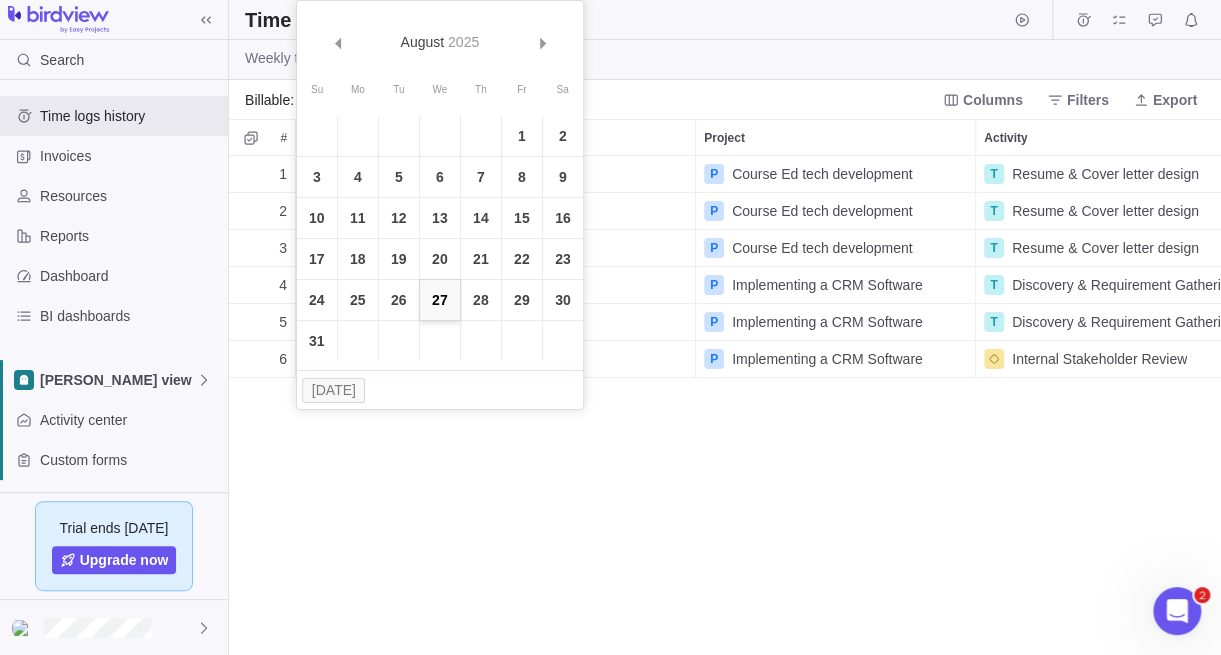 click on "27" at bounding box center [440, 300] 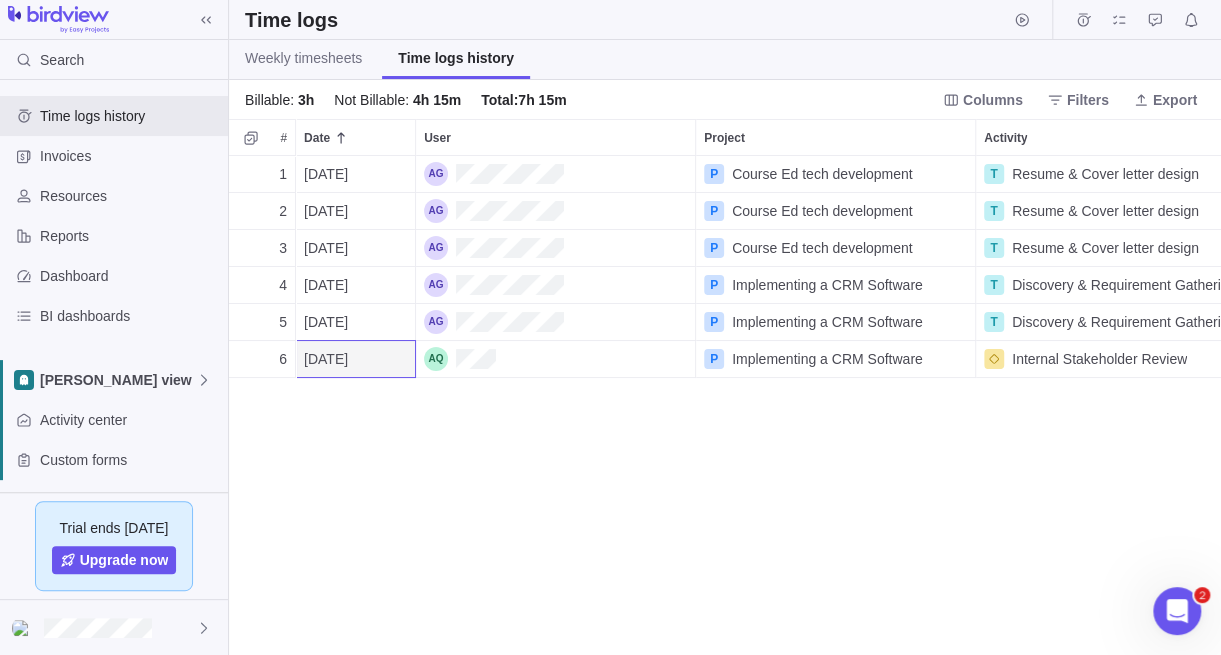 click on "1 [DATE] P Course Ed tech development T Resume & Cover letter design 1h No No No 2 [DATE] P Course Ed tech development T Resume & Cover letter design 1h No No No 3 [DATE] P Course Ed tech development T Resume & Cover letter design 2h No No No 4 [DATE] P Implementing a CRM Software T Discovery & Requirement Gathering 1h Discovery call with Client Yes No No 5 [DATE] P Implementing a CRM Software T Discovery & Requirement Gathering 2h Scope document prep, Inclusions and Exclusions listed Yes Yes No 6 [DATE] P Implementing a CRM Software Internal Stakeholder Review 15m No No Yes" at bounding box center (725, 405) 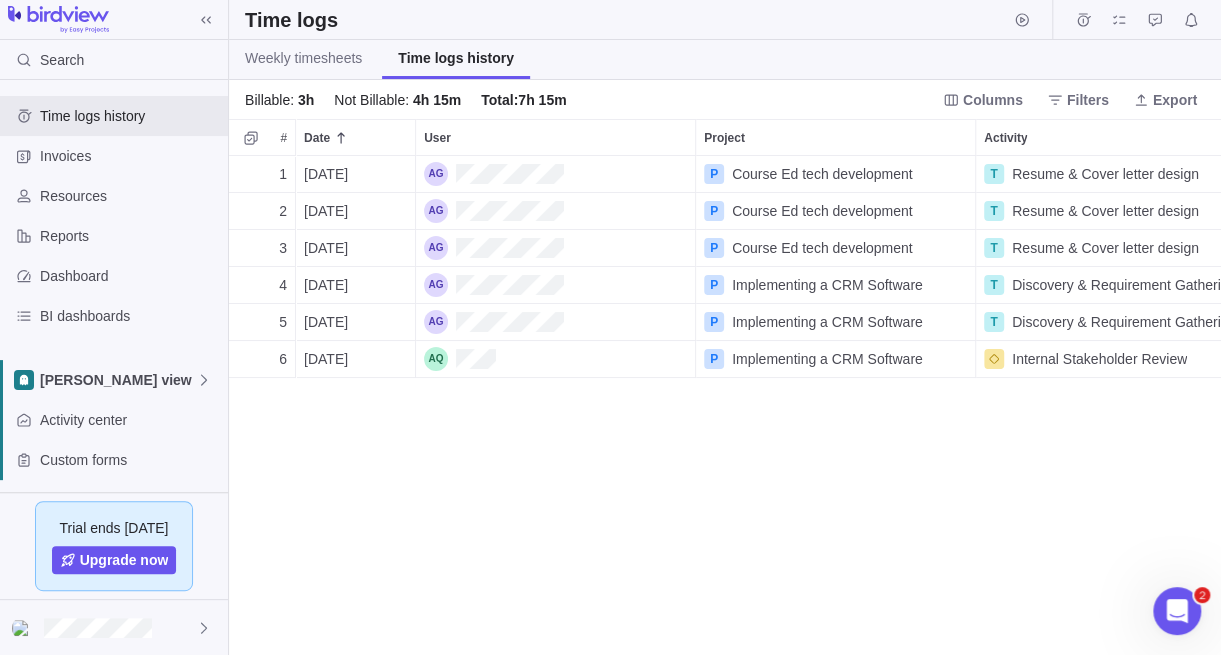 scroll, scrollTop: 0, scrollLeft: 103, axis: horizontal 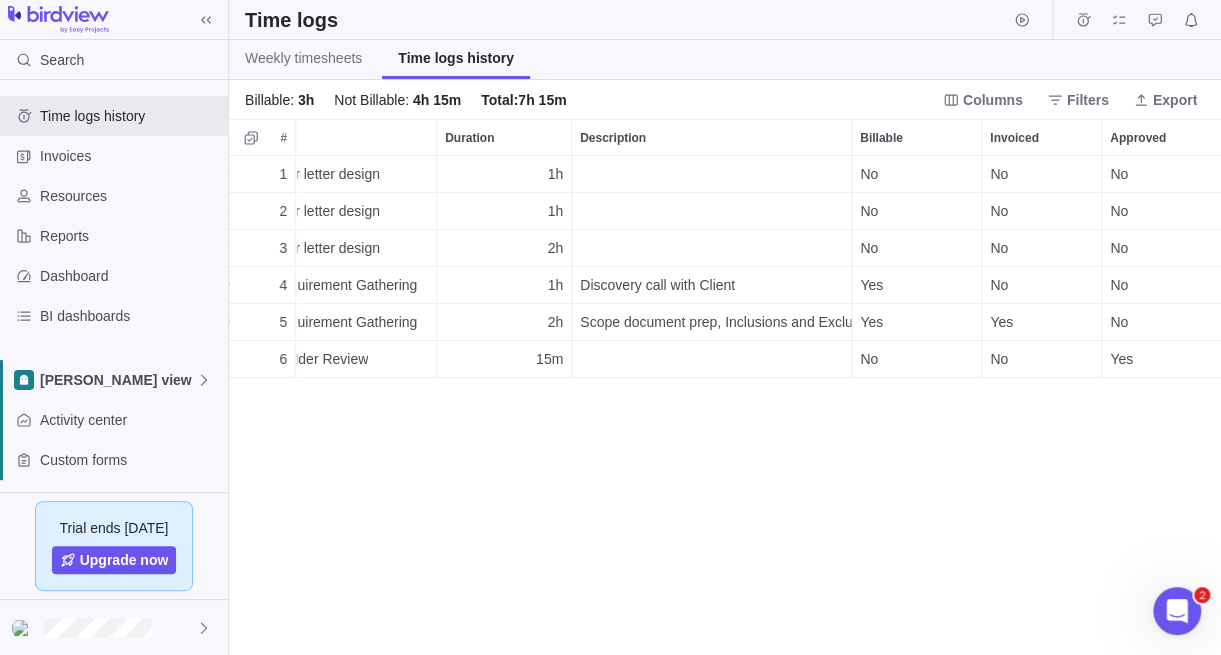 click at bounding box center (711, 359) 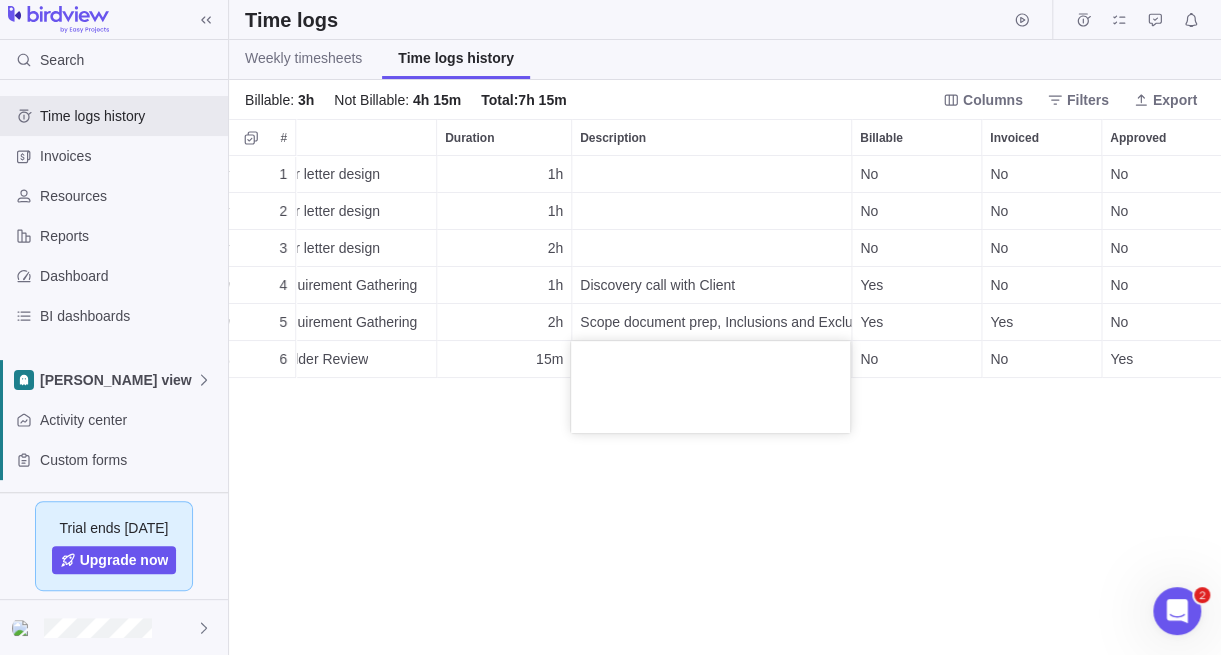 click on "1 [DATE] P Course Ed tech development T Resume & Cover letter design 1h No No No 2 [DATE] P Course Ed tech development T Resume & Cover letter design 1h No No No 3 [DATE] P Course Ed tech development T Resume & Cover letter design 2h No No No 4 [DATE] P Implementing a CRM Software T Discovery & Requirement Gathering 1h Discovery call with Client Yes No No 5 [DATE] P Implementing a CRM Software T Discovery & Requirement Gathering 2h Scope document prep, Inclusions and Exclusions listed Yes Yes No 6 [DATE] P Implementing a CRM Software Internal Stakeholder Review 15m No No Yes" at bounding box center [725, 405] 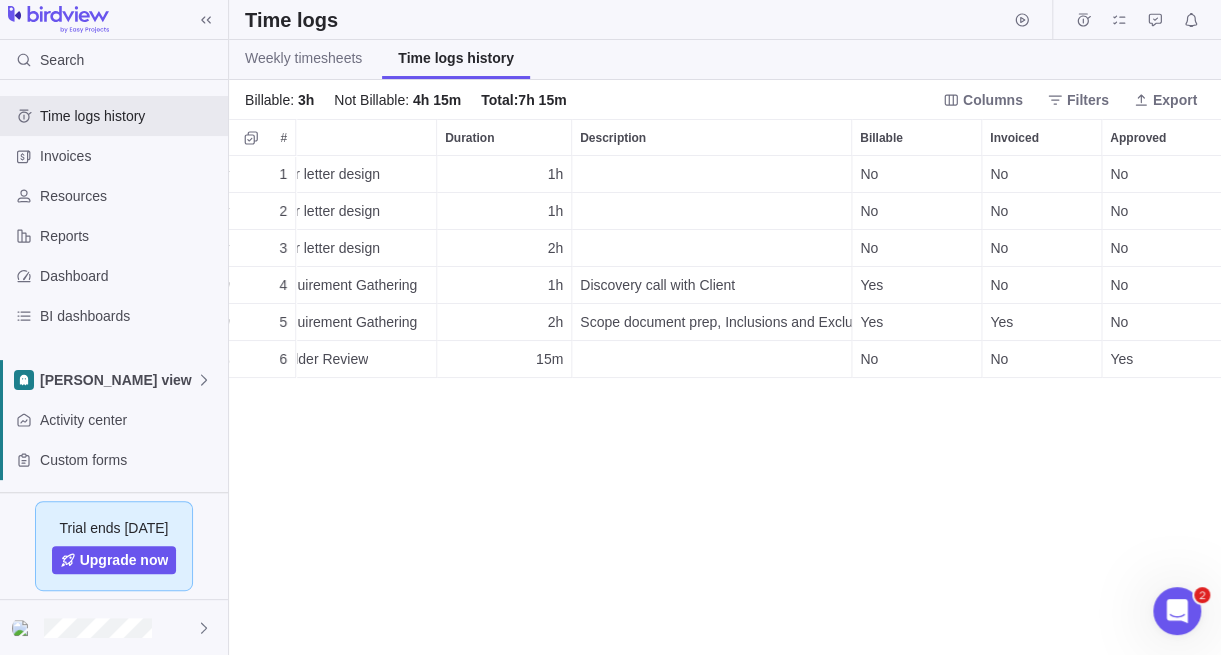 scroll, scrollTop: 0, scrollLeft: 350, axis: horizontal 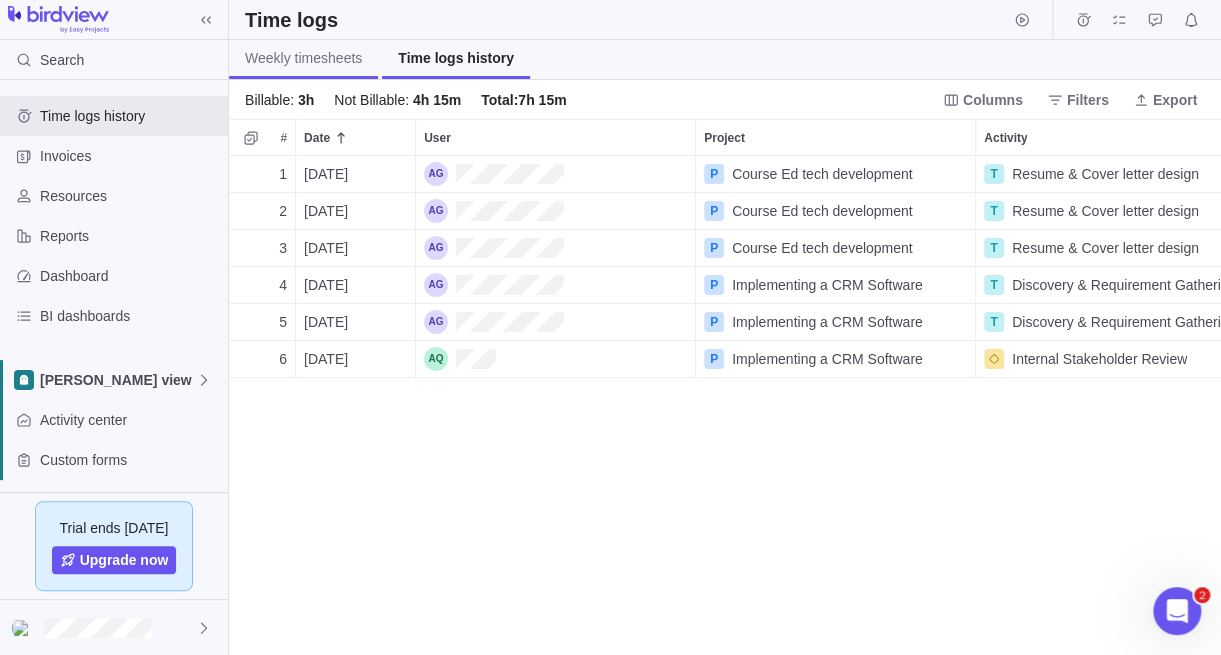 click on "Weekly timesheets" at bounding box center [303, 58] 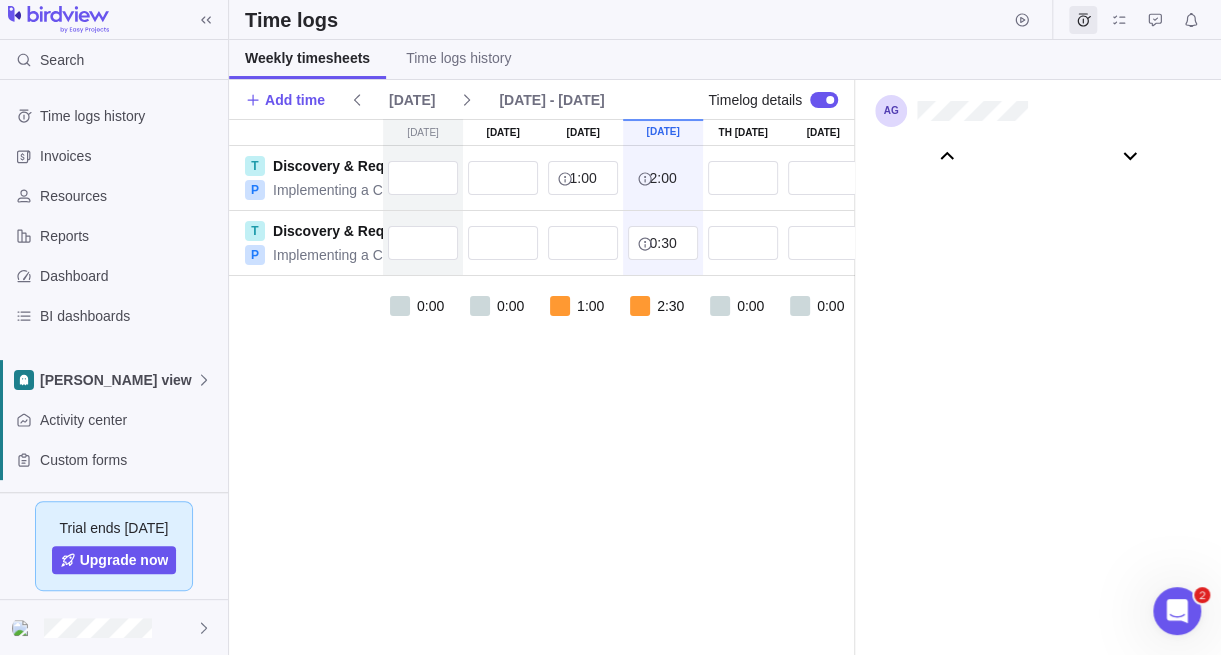 scroll, scrollTop: 111046, scrollLeft: 0, axis: vertical 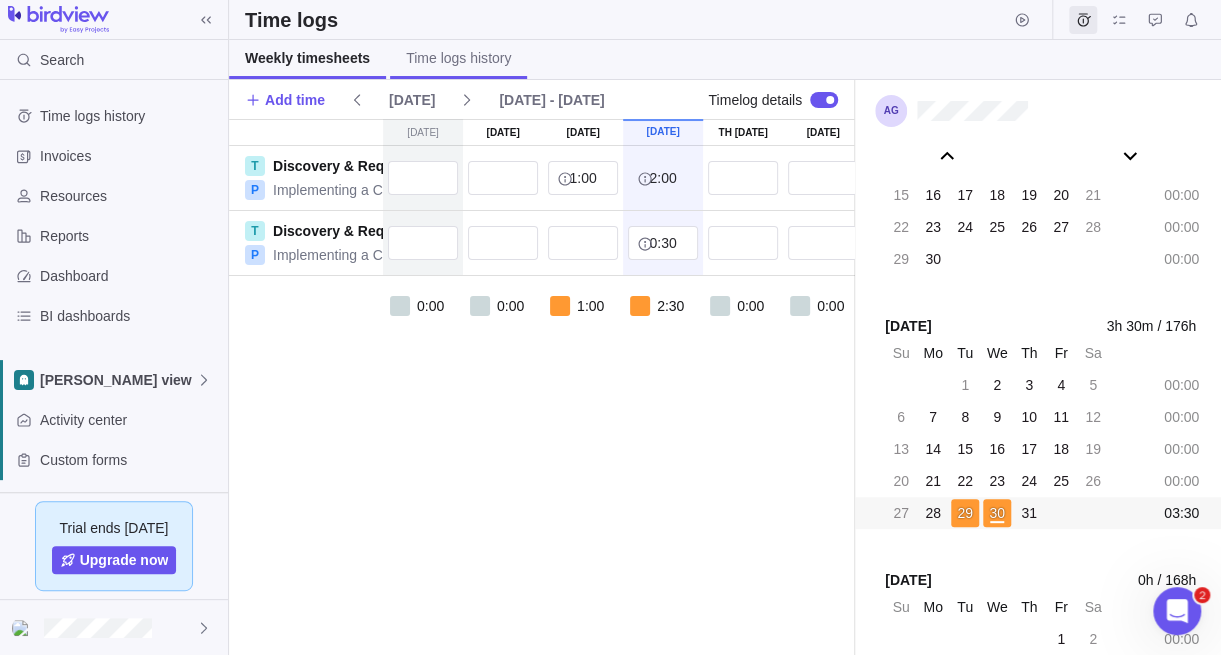 click on "Time logs history" at bounding box center [458, 58] 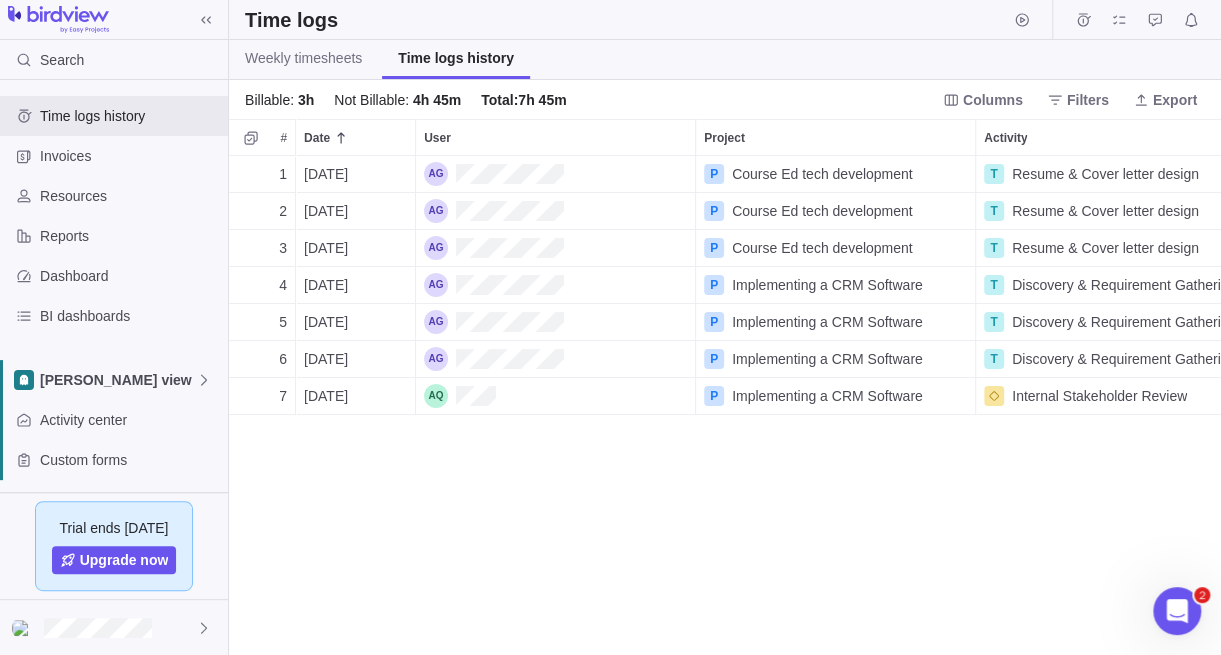 scroll, scrollTop: 15, scrollLeft: 15, axis: both 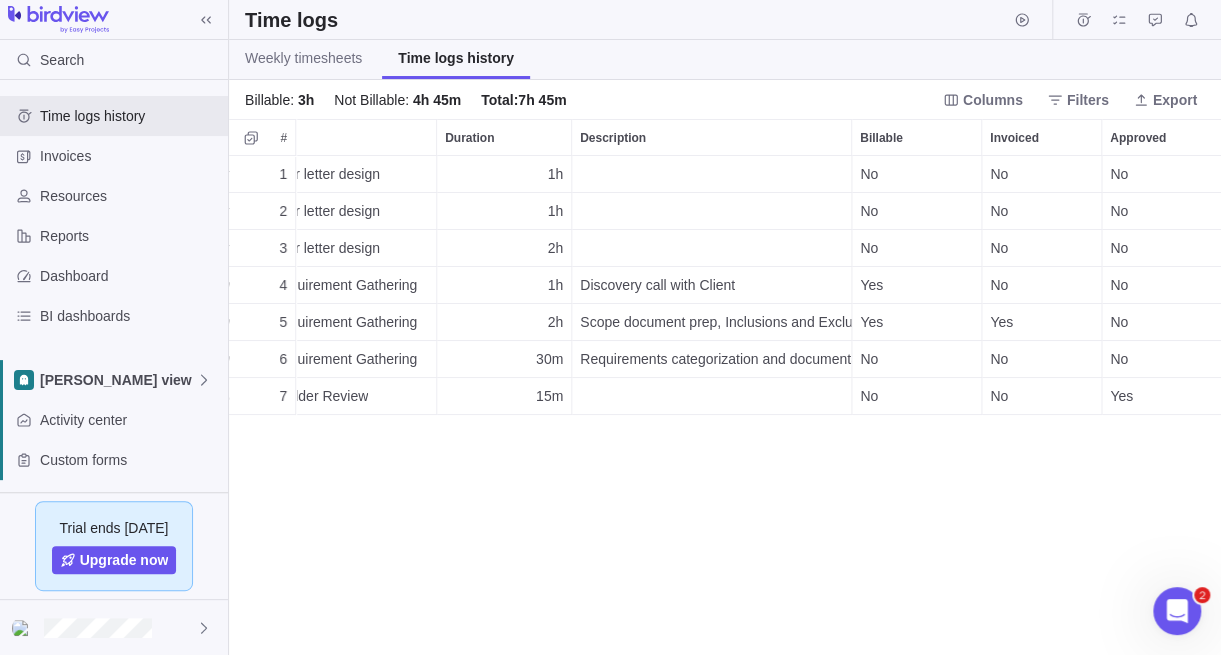 drag, startPoint x: 654, startPoint y: 644, endPoint x: 25, endPoint y: 24, distance: 883.1993 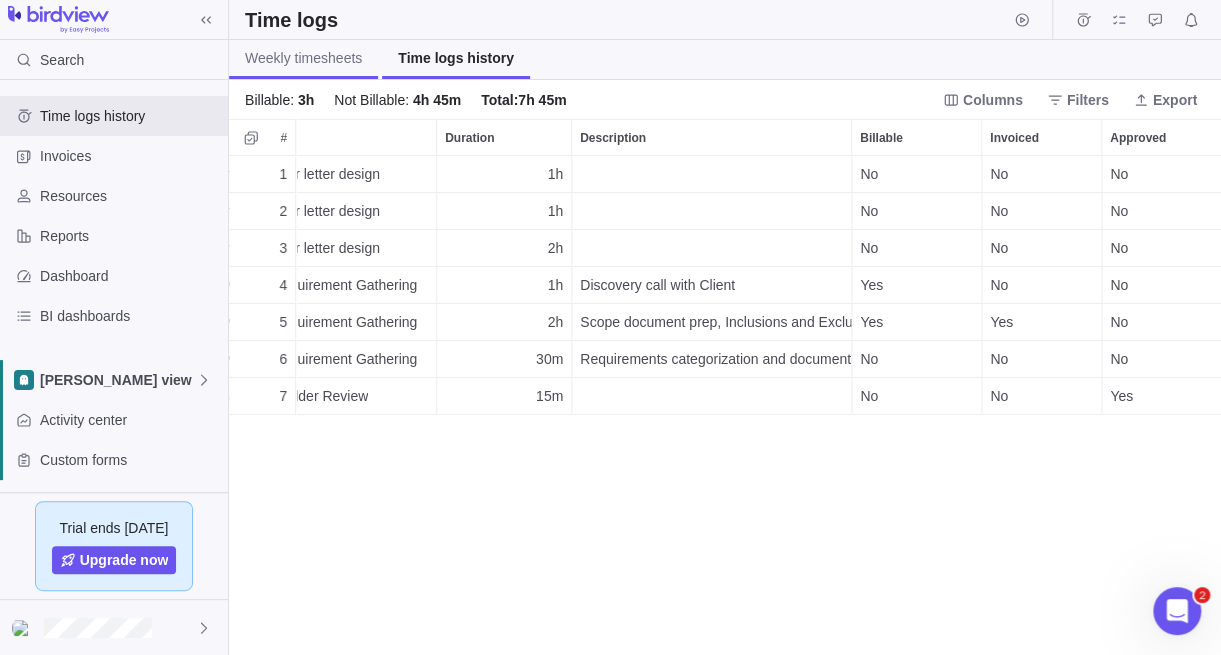 click on "Weekly timesheets" at bounding box center [303, 58] 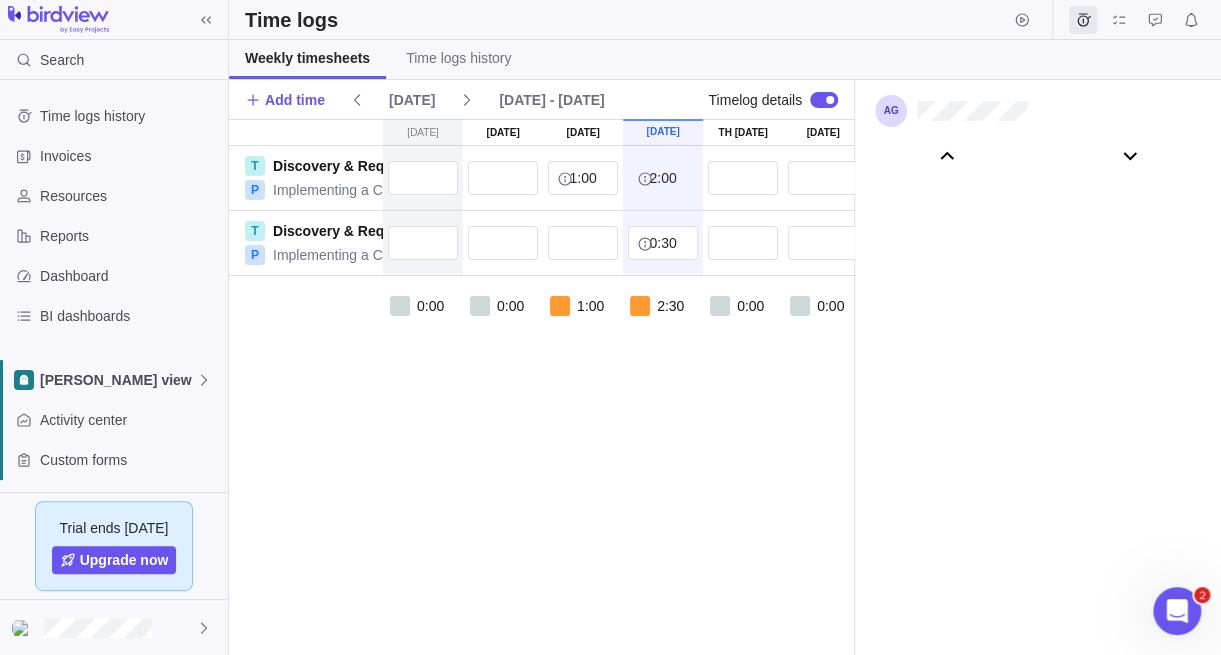 scroll, scrollTop: 111046, scrollLeft: 0, axis: vertical 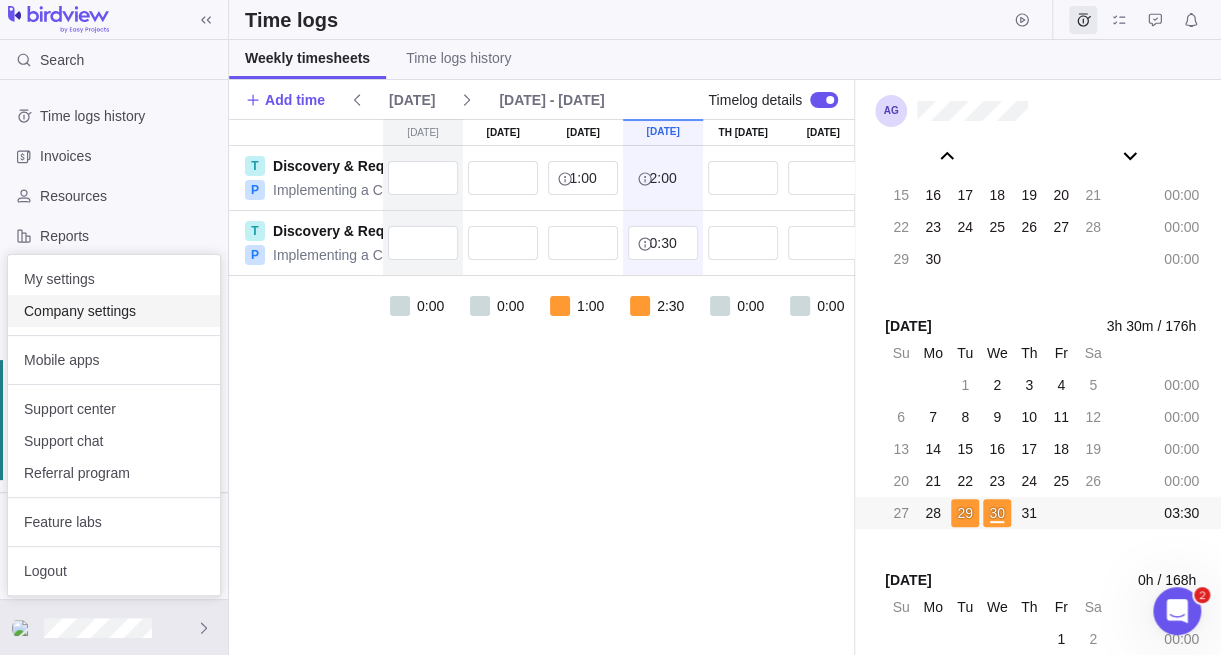 click on "Company settings" at bounding box center [114, 311] 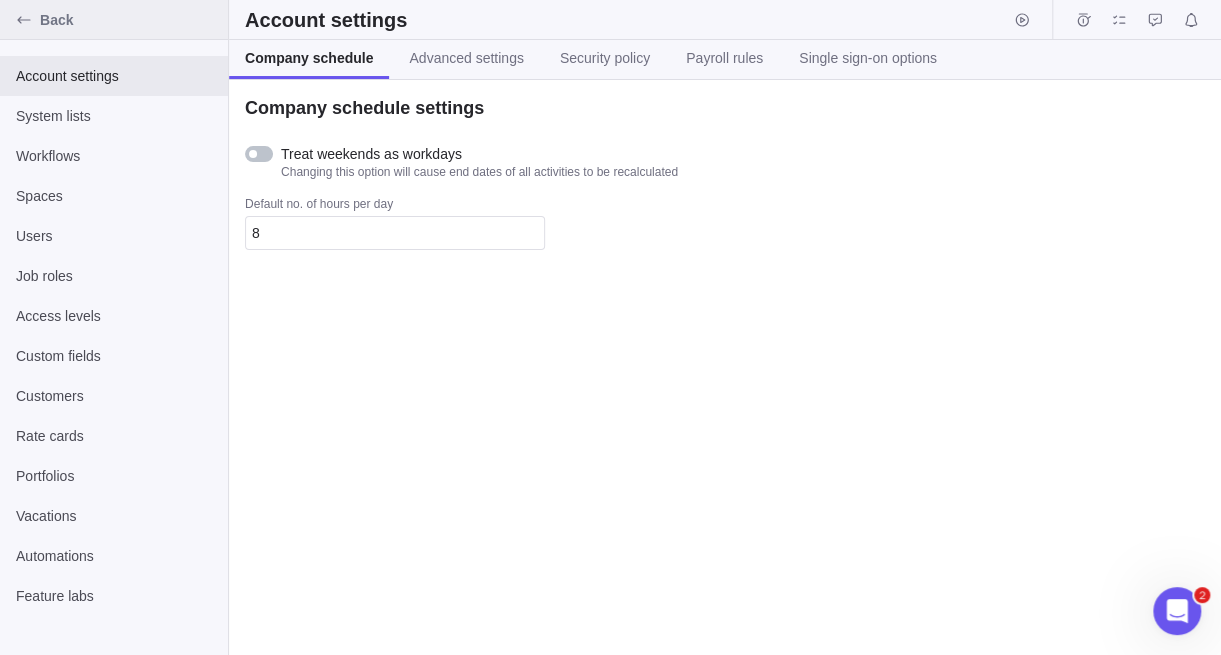 click at bounding box center (24, 20) 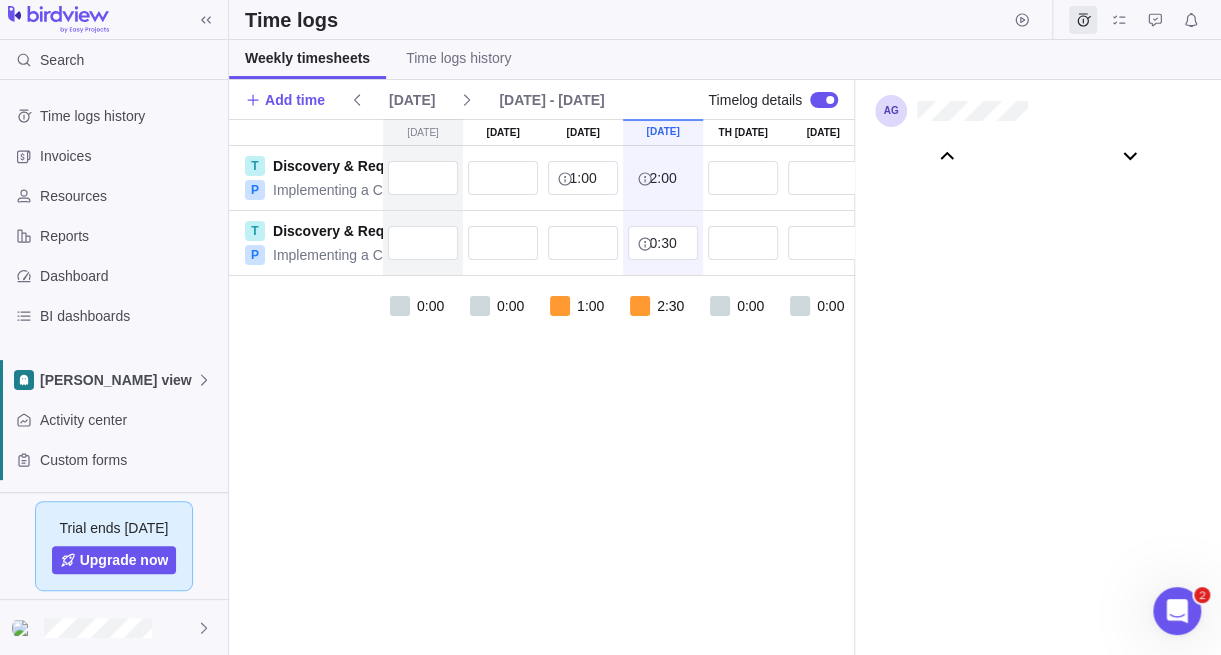 scroll, scrollTop: 111046, scrollLeft: 0, axis: vertical 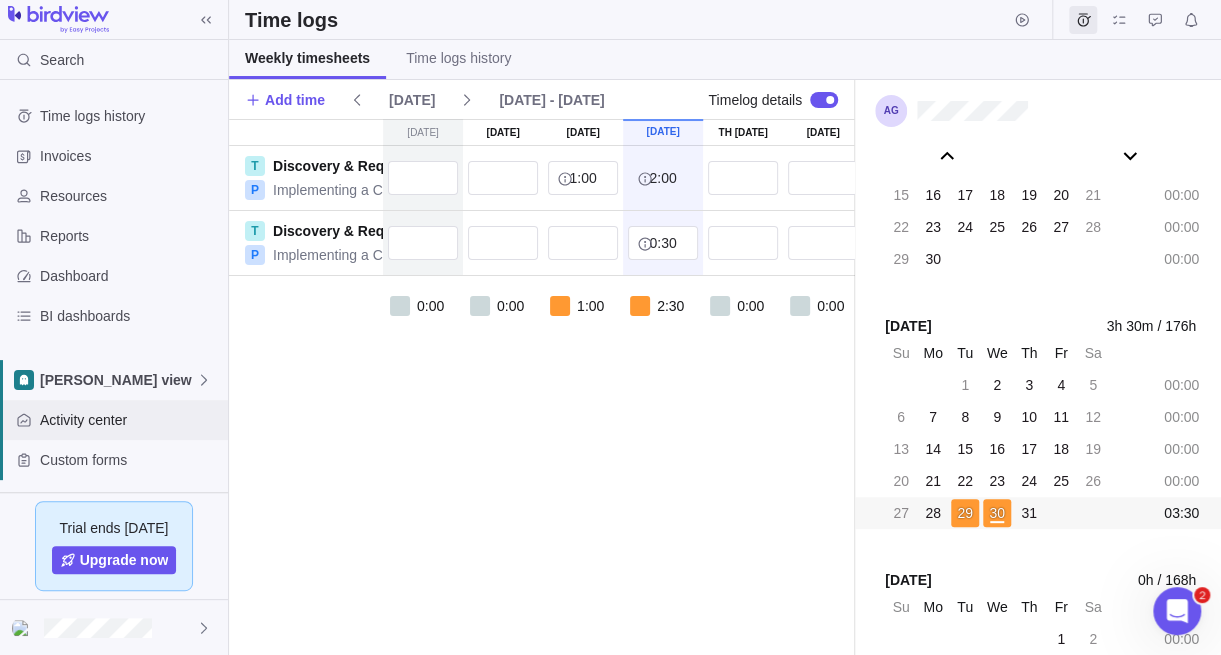 click on "Activity center" at bounding box center [130, 420] 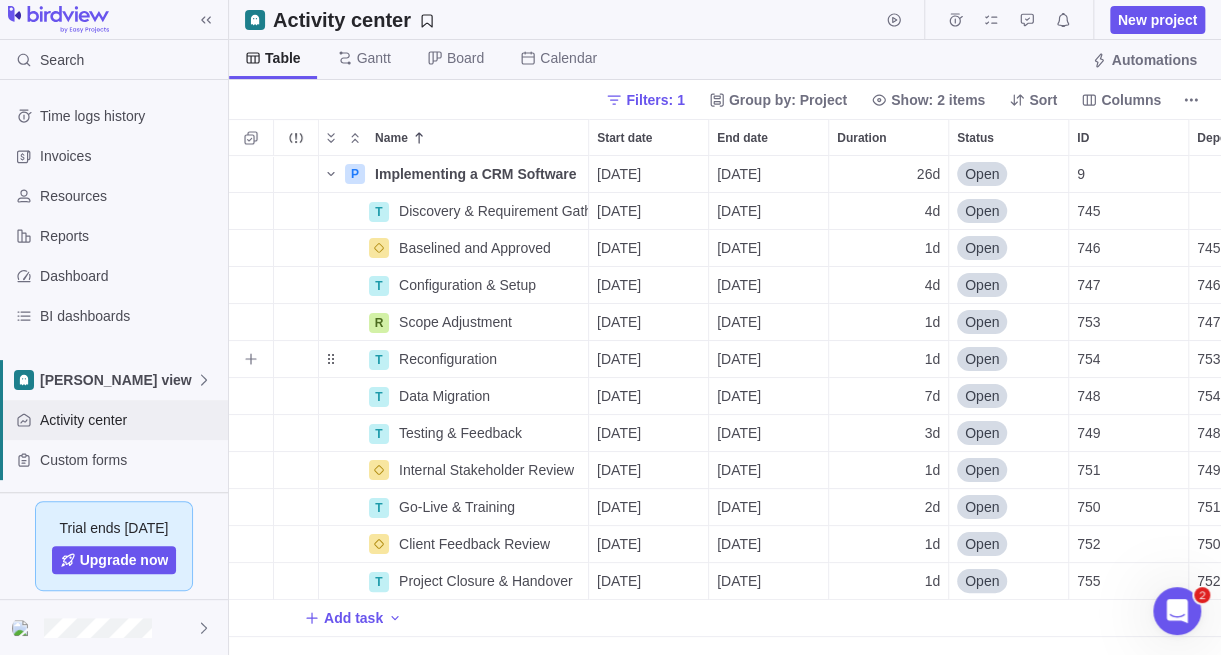 scroll, scrollTop: 15, scrollLeft: 15, axis: both 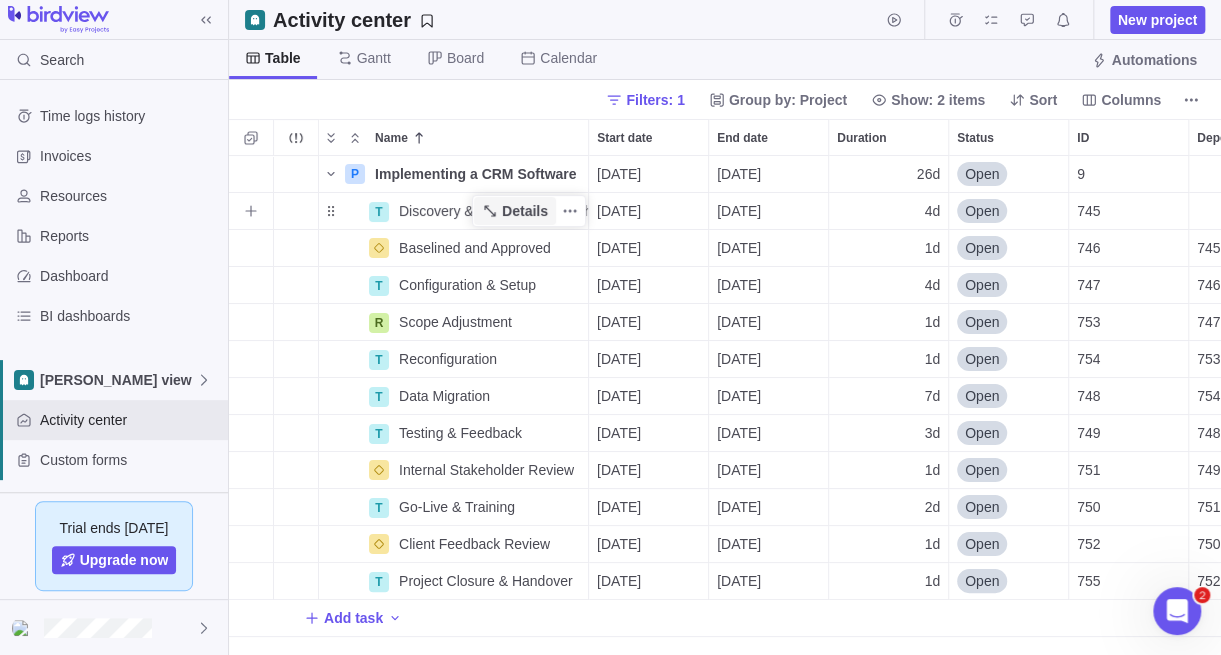 click on "Details" at bounding box center (525, 211) 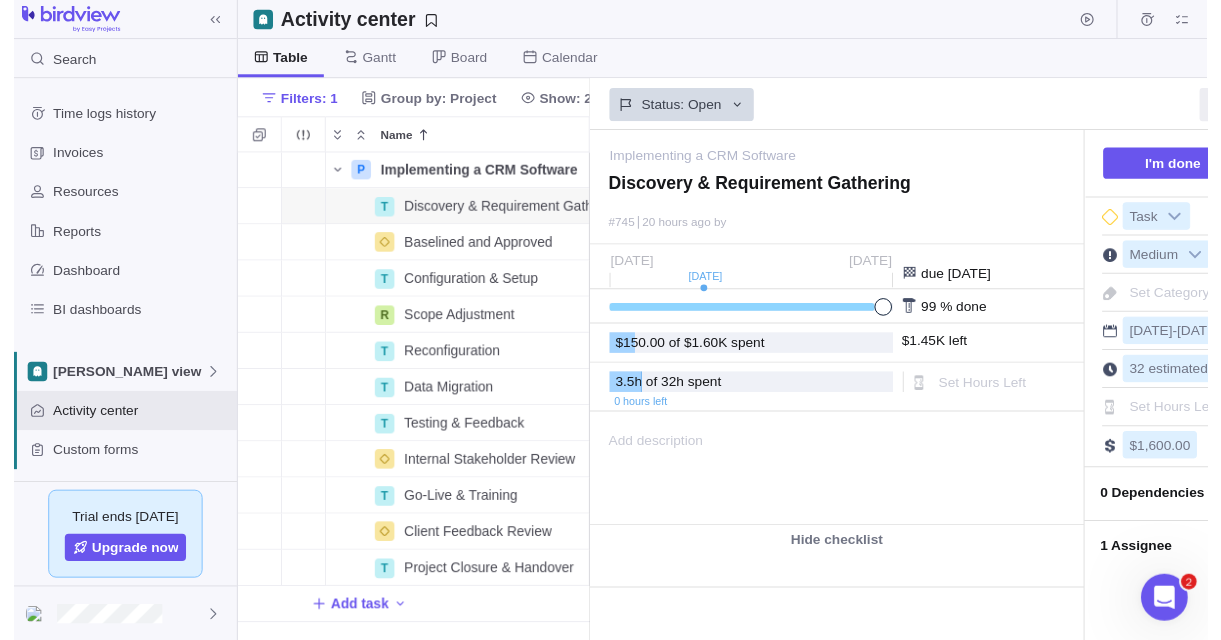 scroll, scrollTop: 469, scrollLeft: 344, axis: both 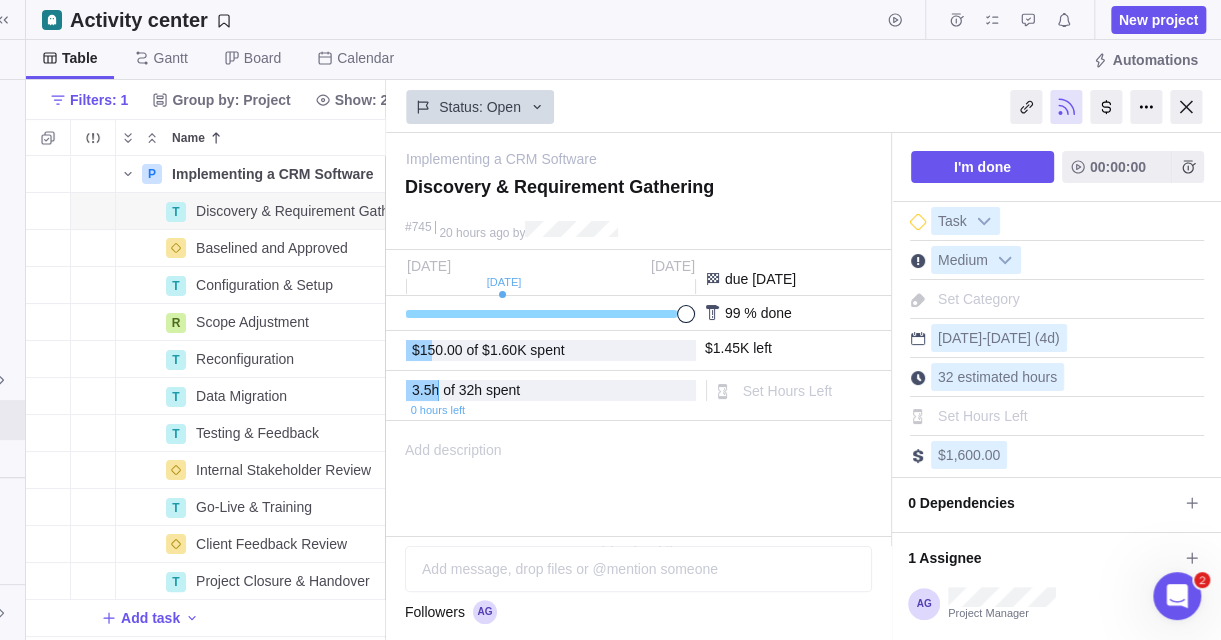 click on "Followers" at bounding box center (638, 612) 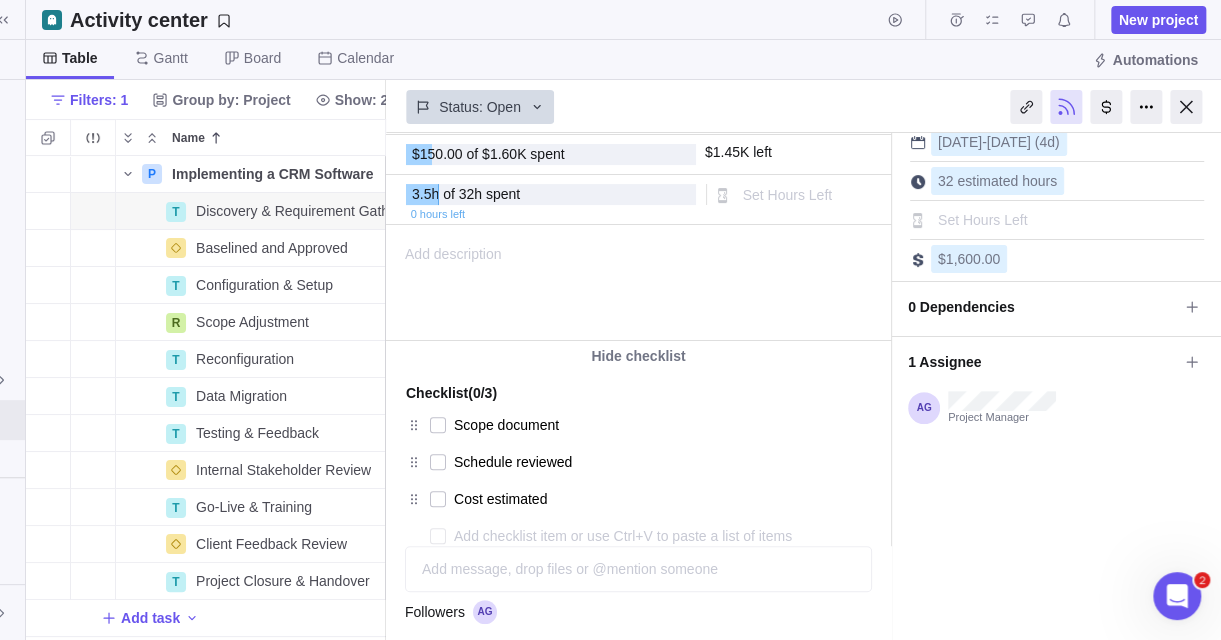 scroll, scrollTop: 200, scrollLeft: 0, axis: vertical 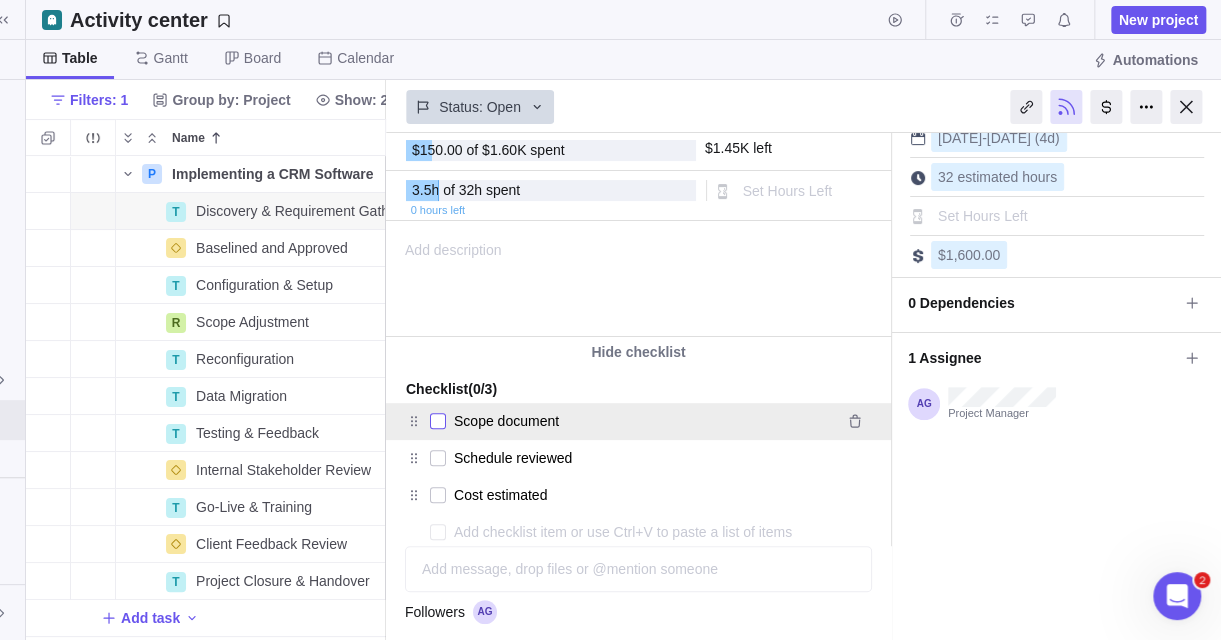 click at bounding box center [438, 421] 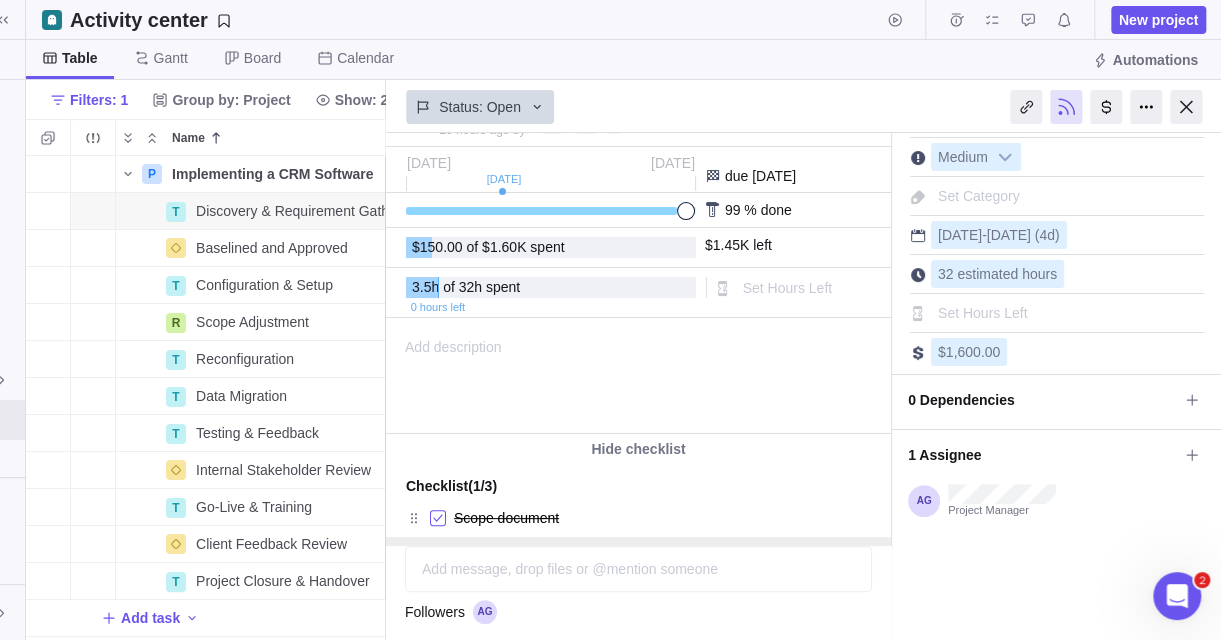 scroll, scrollTop: 0, scrollLeft: 0, axis: both 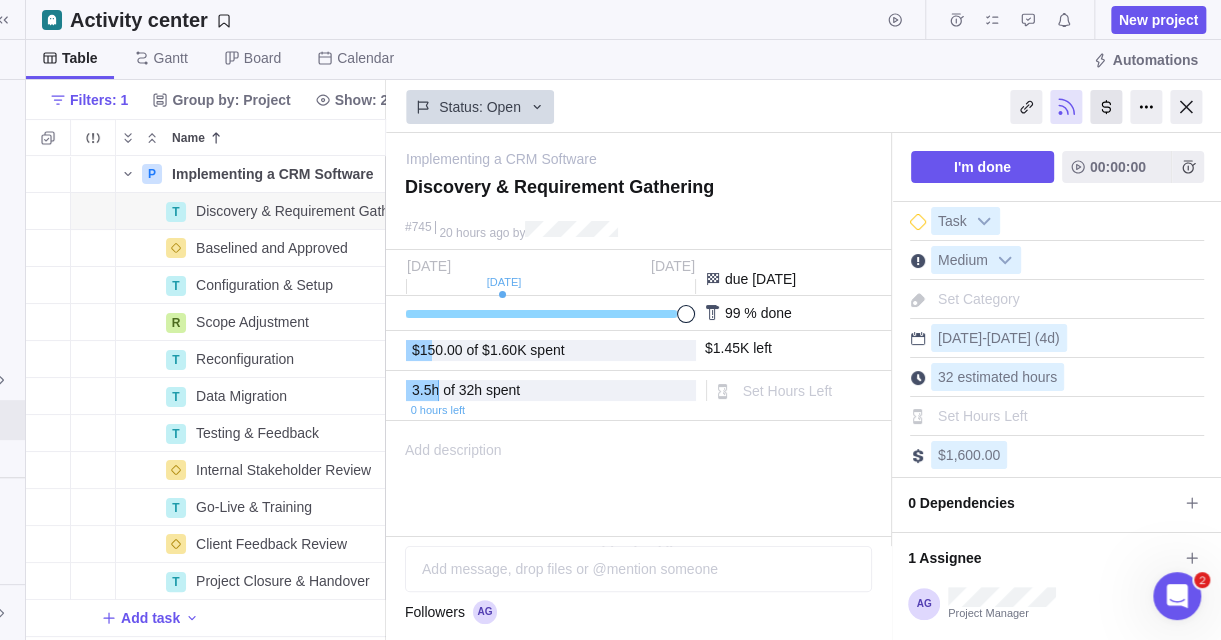 click at bounding box center [1106, 107] 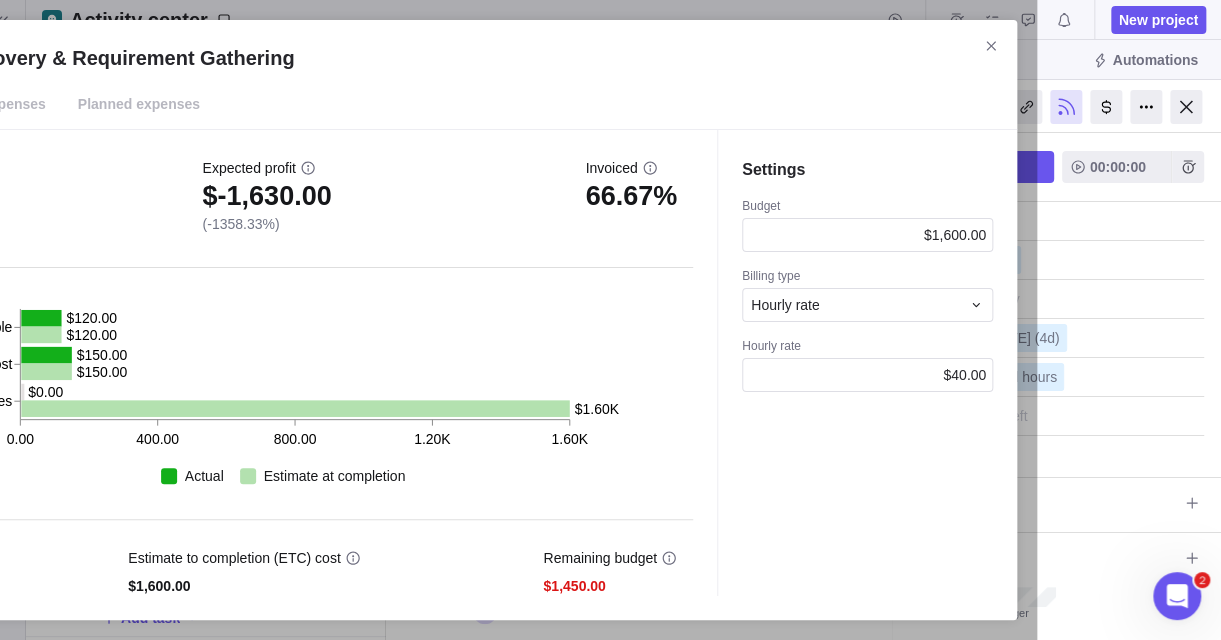 scroll, scrollTop: 0, scrollLeft: 0, axis: both 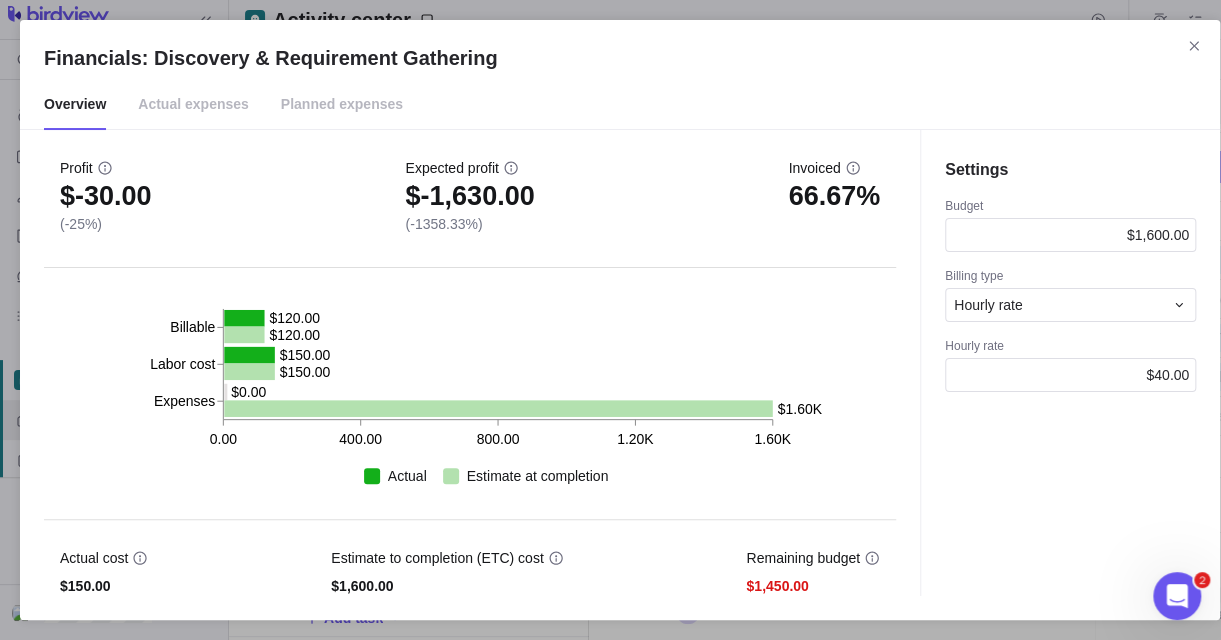 click at bounding box center (1194, 46) 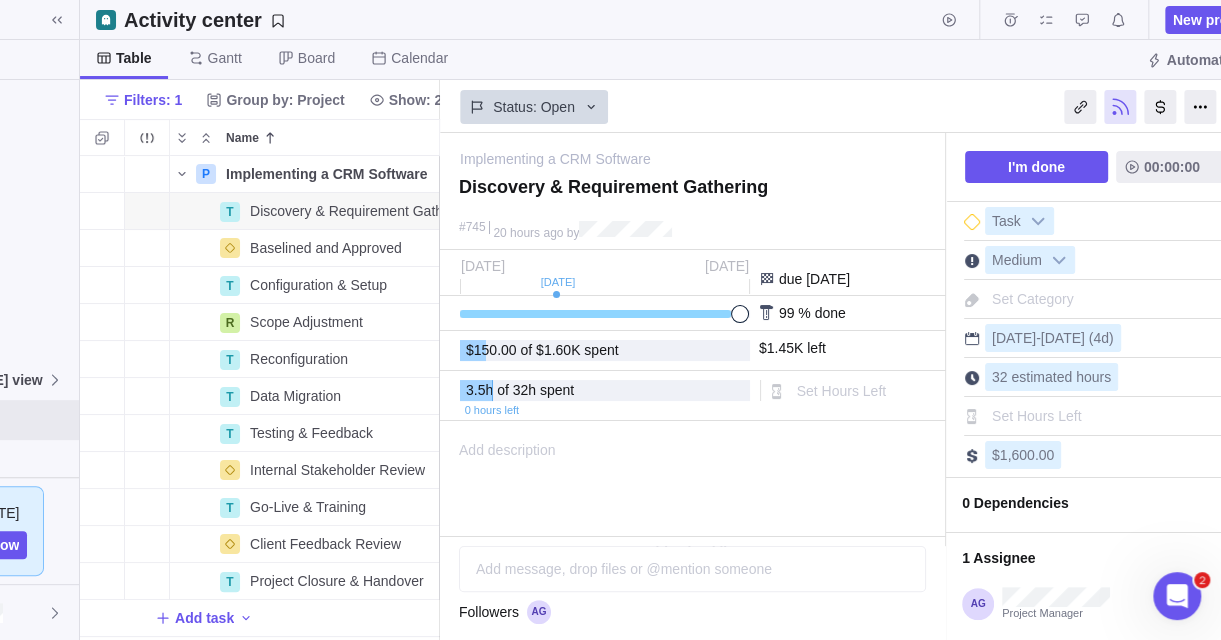 scroll, scrollTop: 0, scrollLeft: 203, axis: horizontal 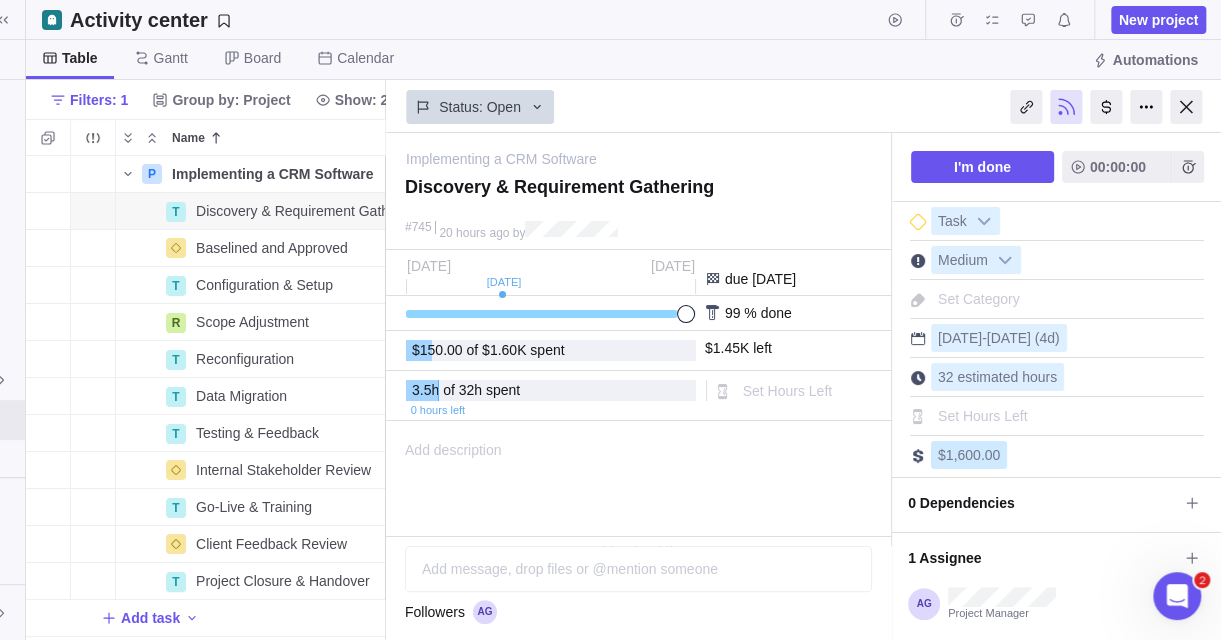 click on "$1,600.00" at bounding box center [969, 455] 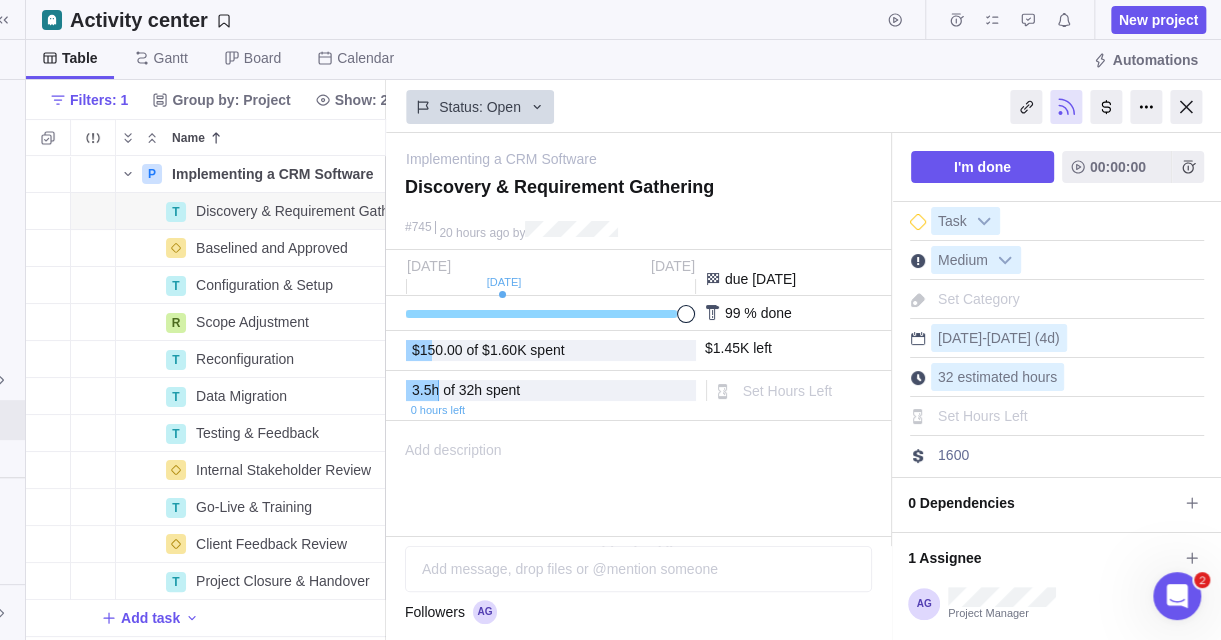 type 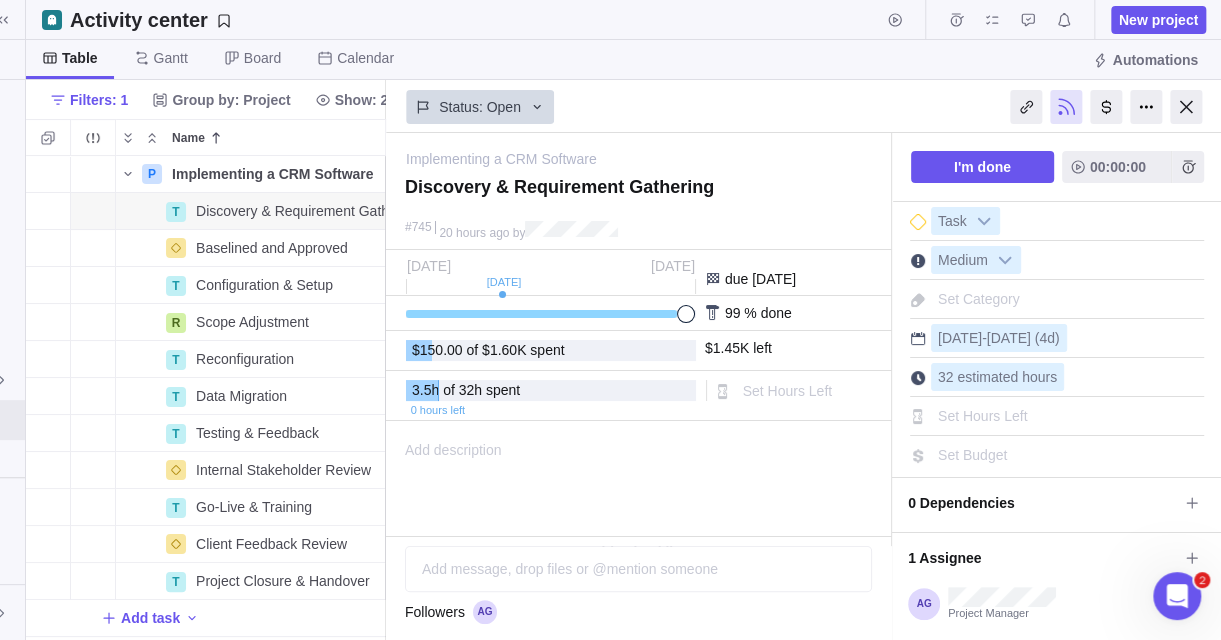 click on "Add description
... read all" at bounding box center (637, 479) 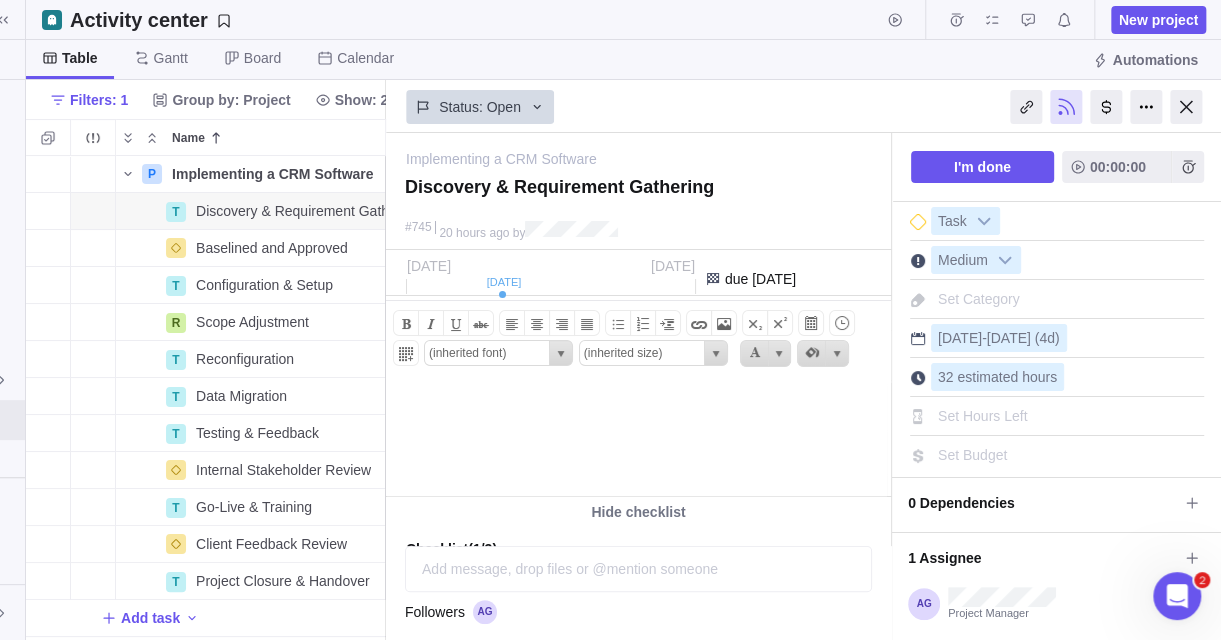 scroll, scrollTop: 0, scrollLeft: 0, axis: both 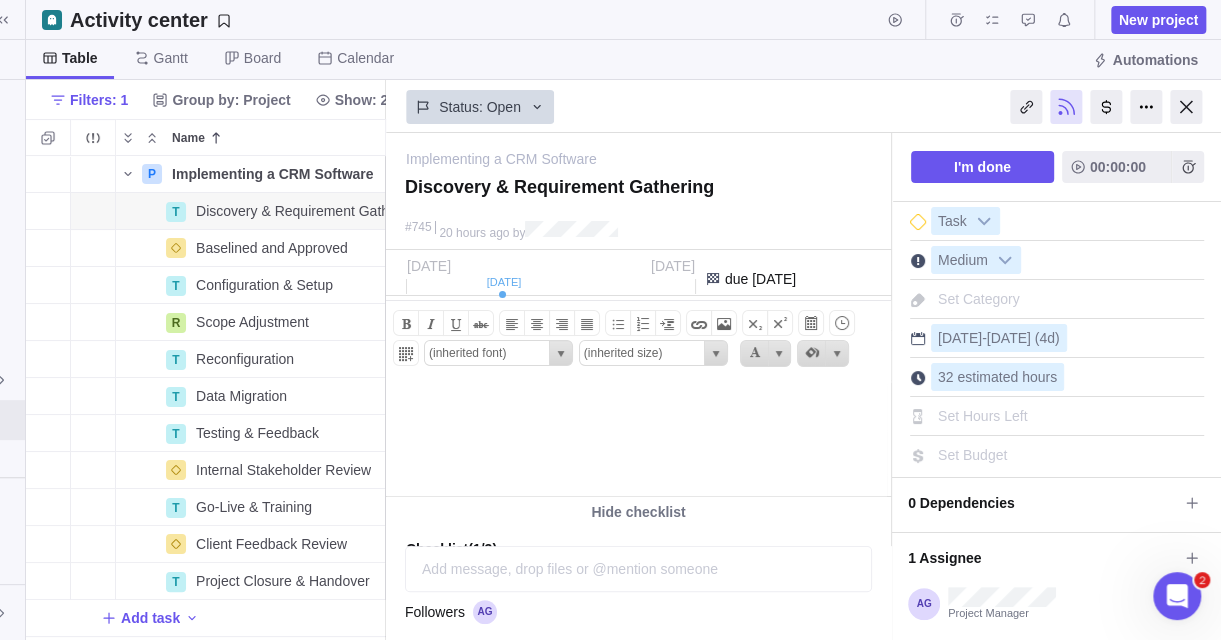 click on "Set Budget" at bounding box center (972, 455) 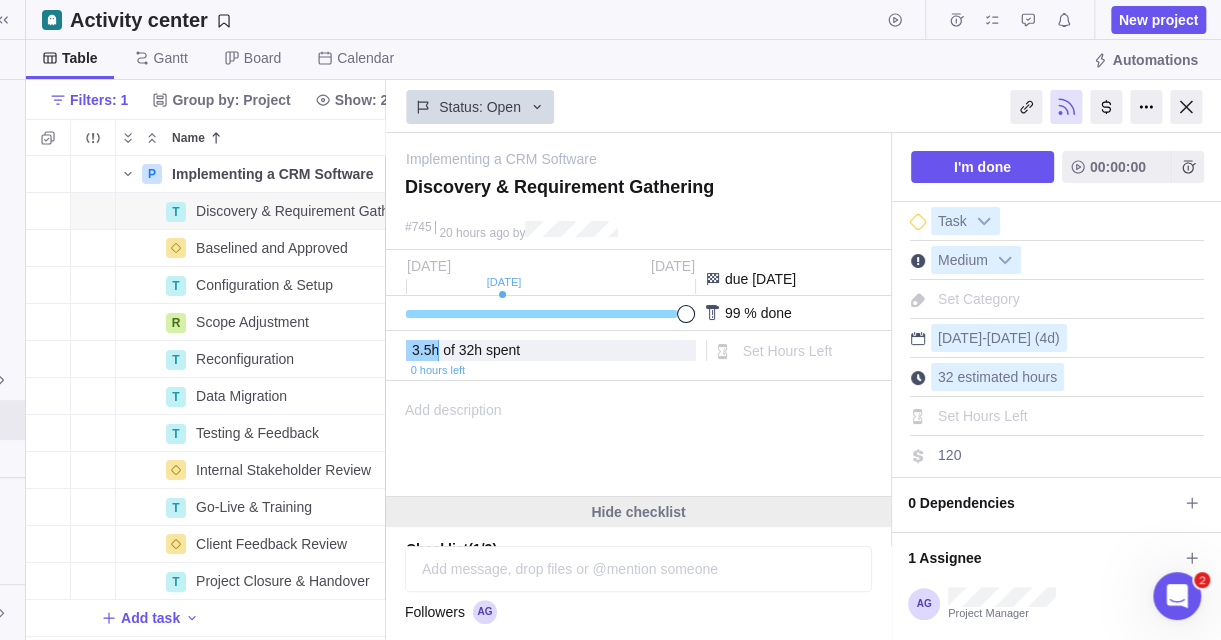 type on "1200" 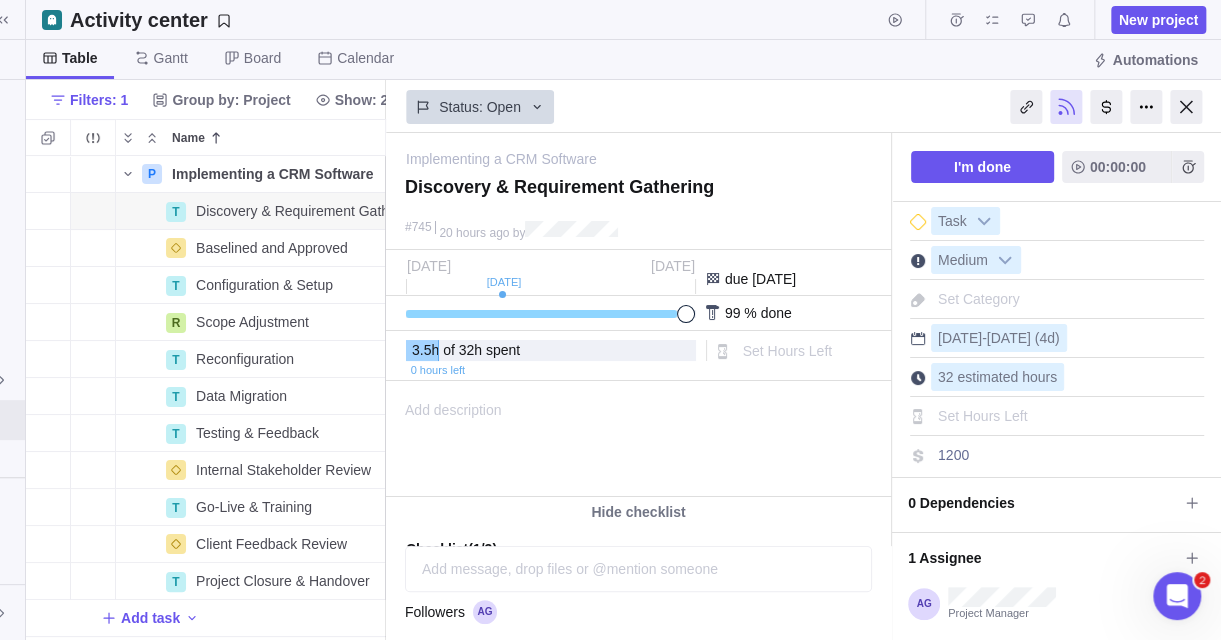 click on "Add description
... read all
Bold Italic Underline Strikethrough Align text left Center text Align text right Justify Insert unordered list Insert ordered list Indent Outdent Insert hyperlink Remove hyperlink Insert image Subscript Superscript Insert date Insert time Create table Add row above Add row below Add column on the left Add column on the right Delete row Delete column (inherited font) select (inherited font) [PERSON_NAME] New [US_STATE] Impact Lucida Console Tahoma Times New Roman Trebuchet MS [PERSON_NAME] inherit (inherited size) select (inherited size) 1 (8pt) 2 (10pt) 3 (12pt) 4 (14pt) 5 (18pt) 6 (24pt) 7 (36pt) inherit" at bounding box center [637, 439] 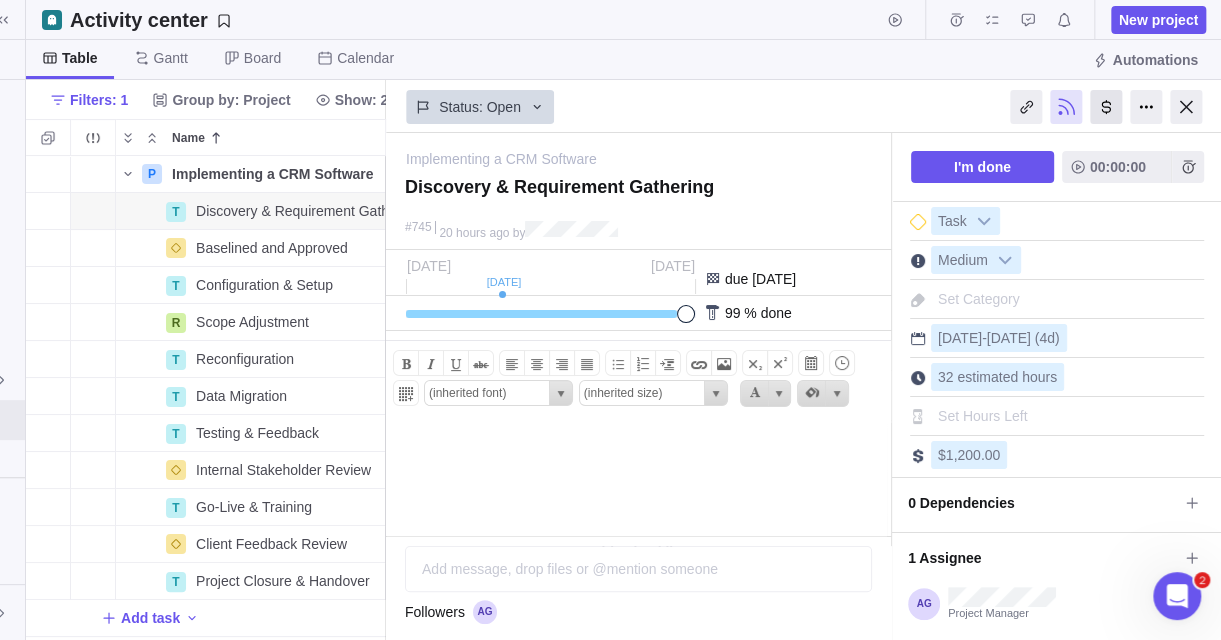 click at bounding box center (1106, 107) 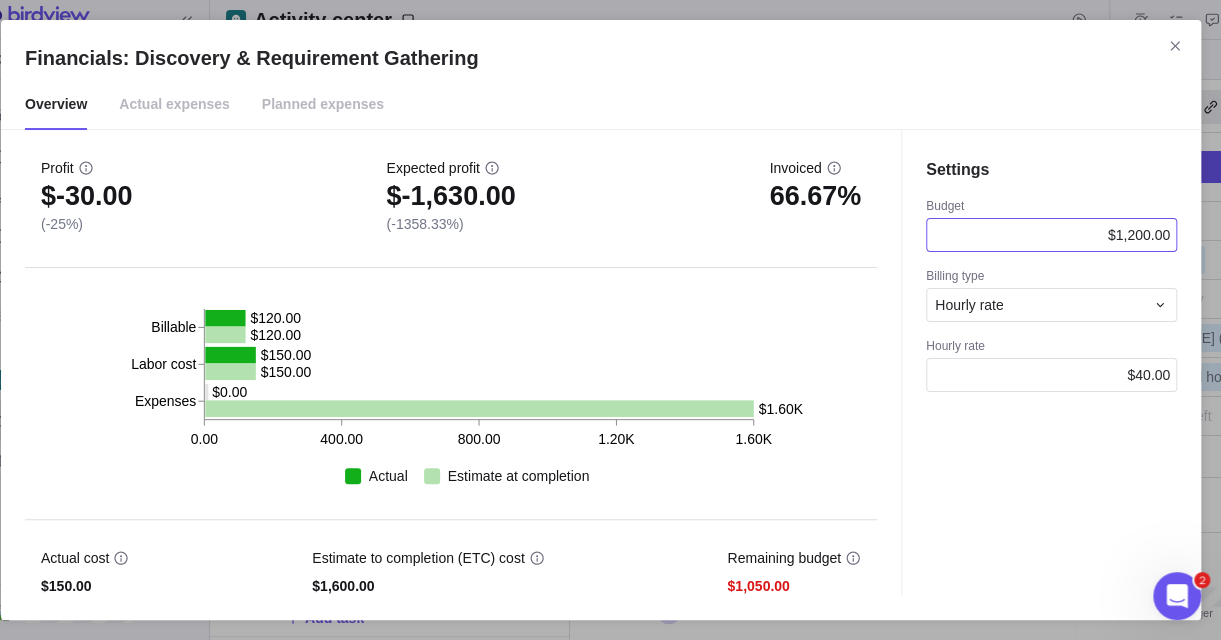 scroll, scrollTop: 0, scrollLeft: 0, axis: both 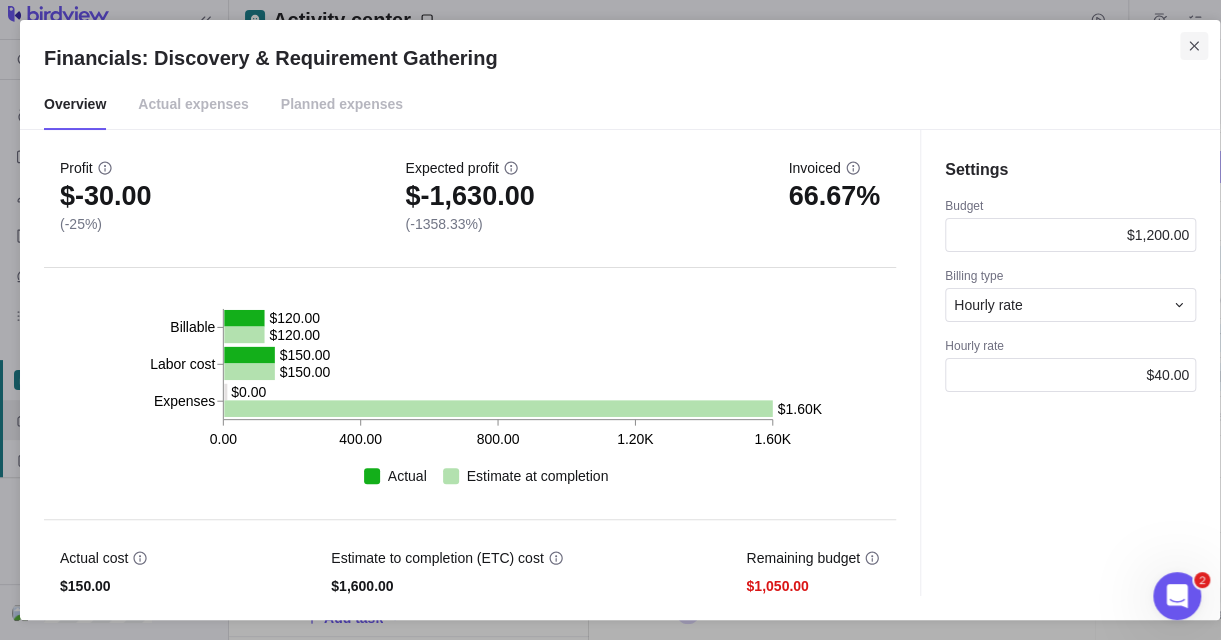 click 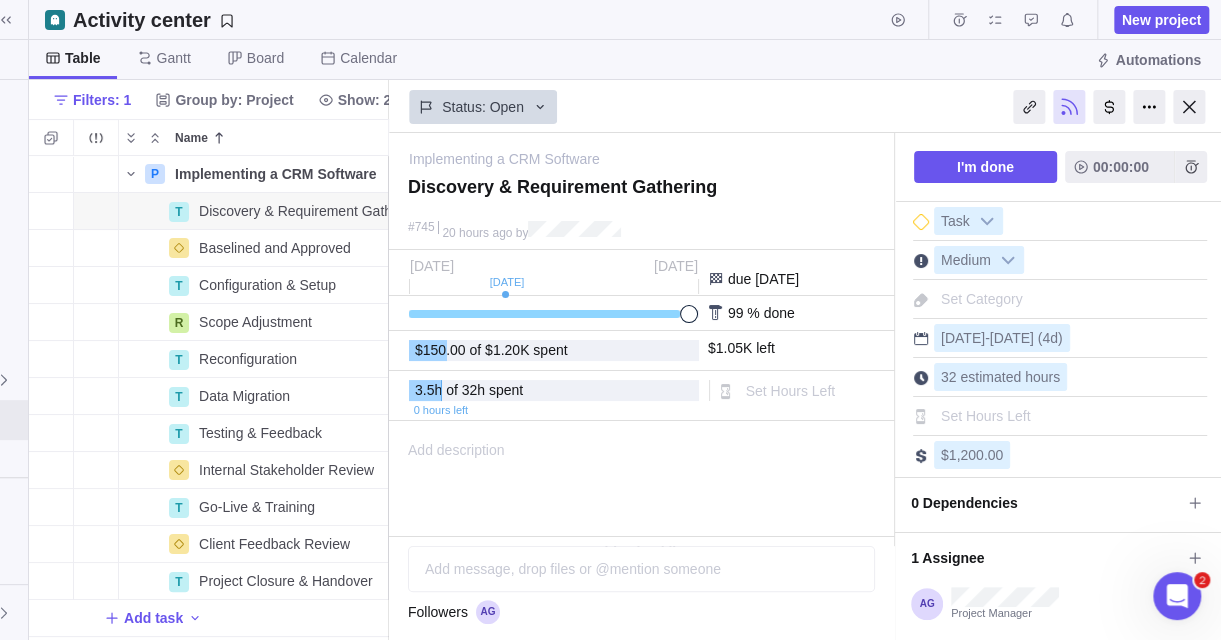 scroll, scrollTop: 0, scrollLeft: 203, axis: horizontal 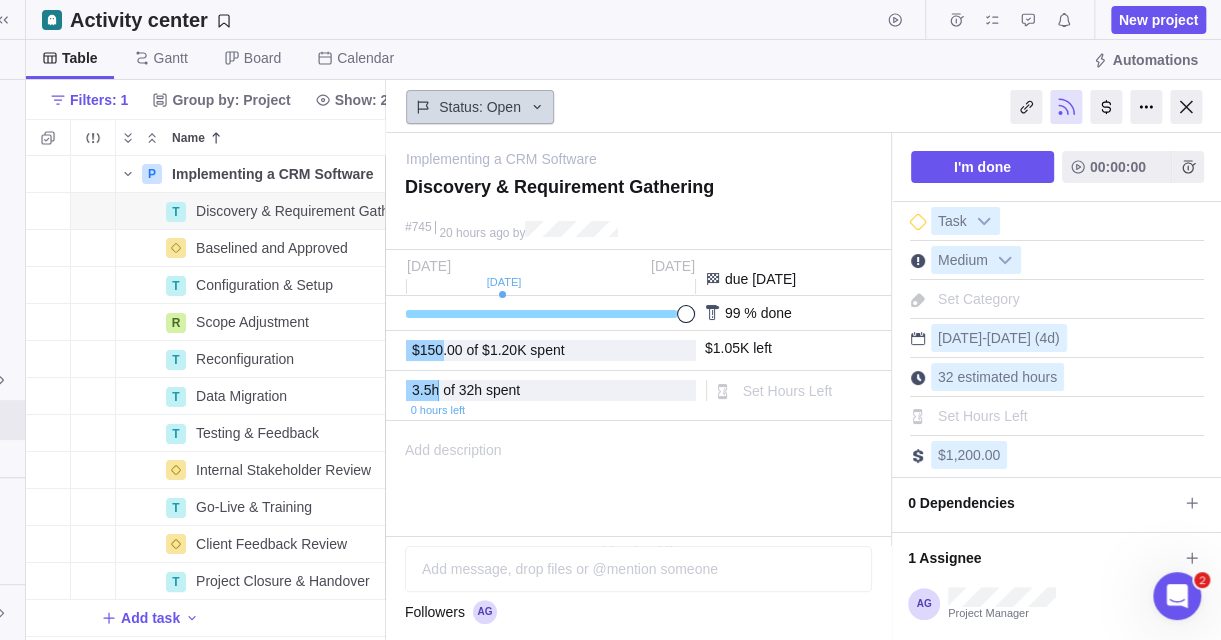 click on "Status: Open" at bounding box center [480, 107] 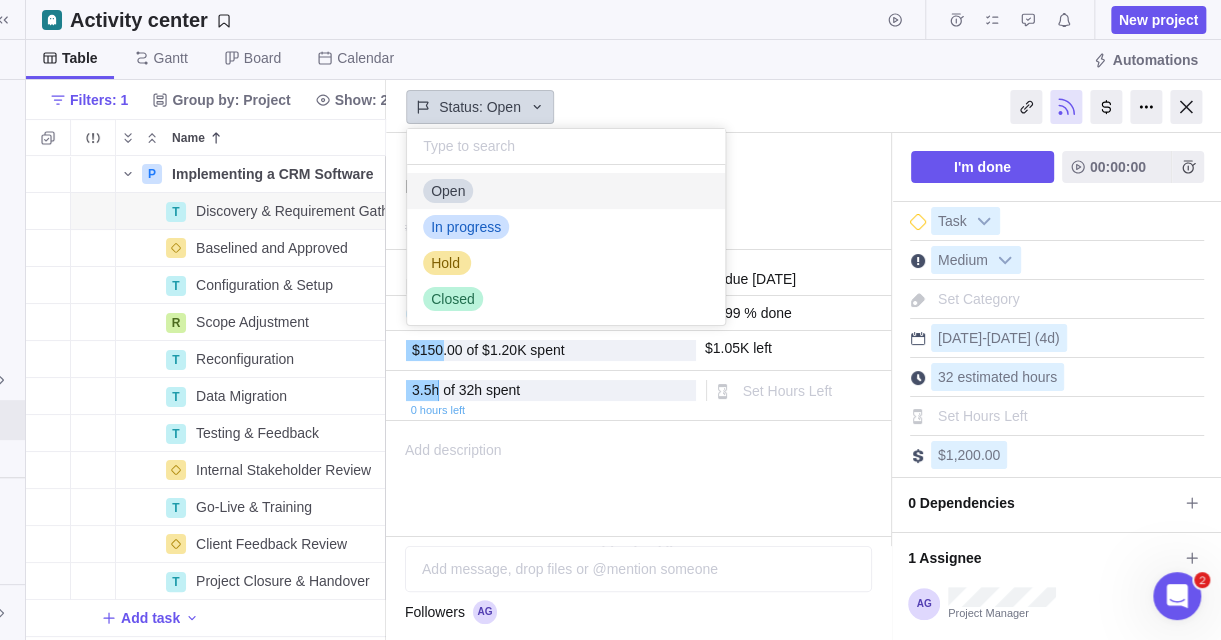 scroll, scrollTop: 15, scrollLeft: 15, axis: both 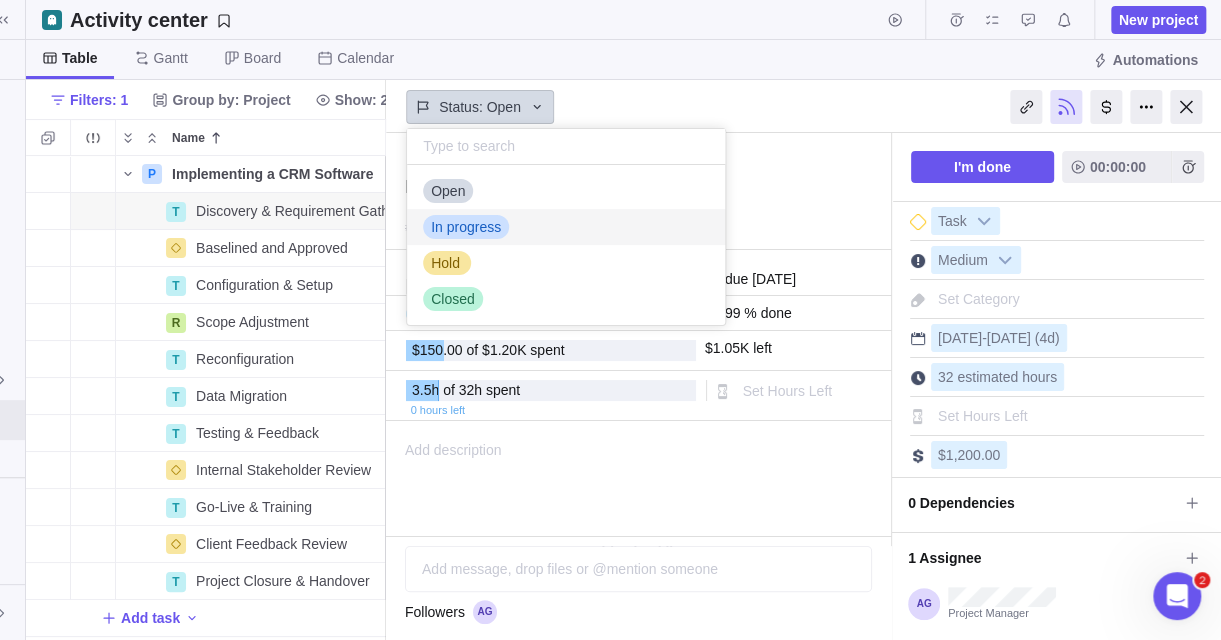 click on "In progress" at bounding box center (466, 227) 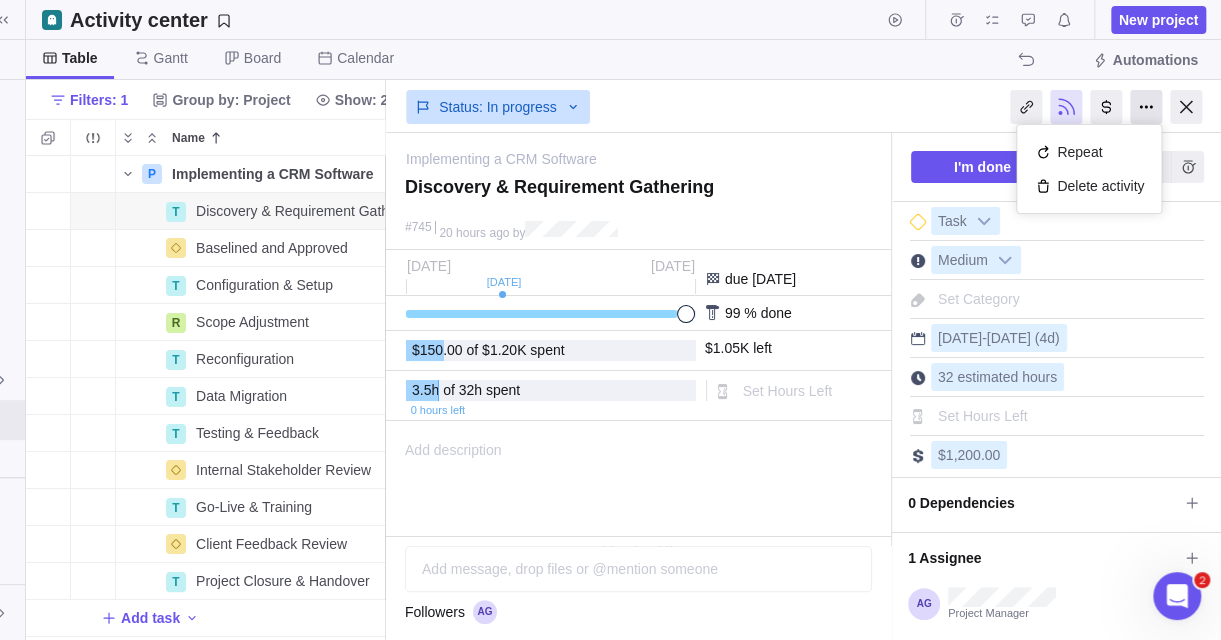 click at bounding box center [1146, 107] 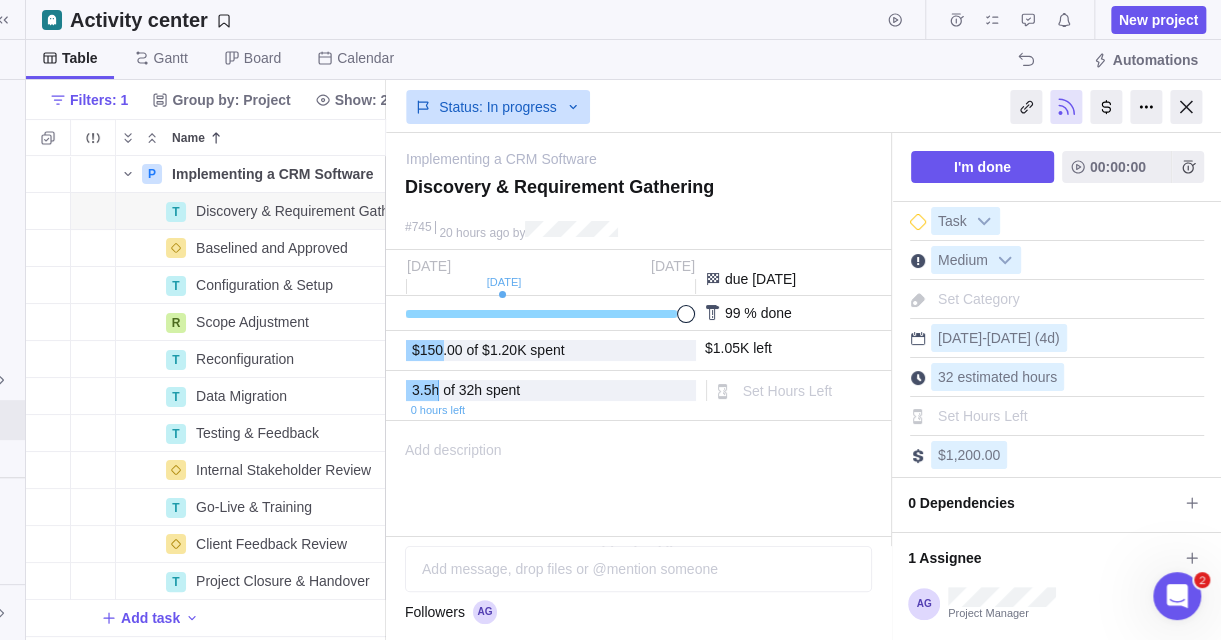 click at bounding box center (1186, 107) 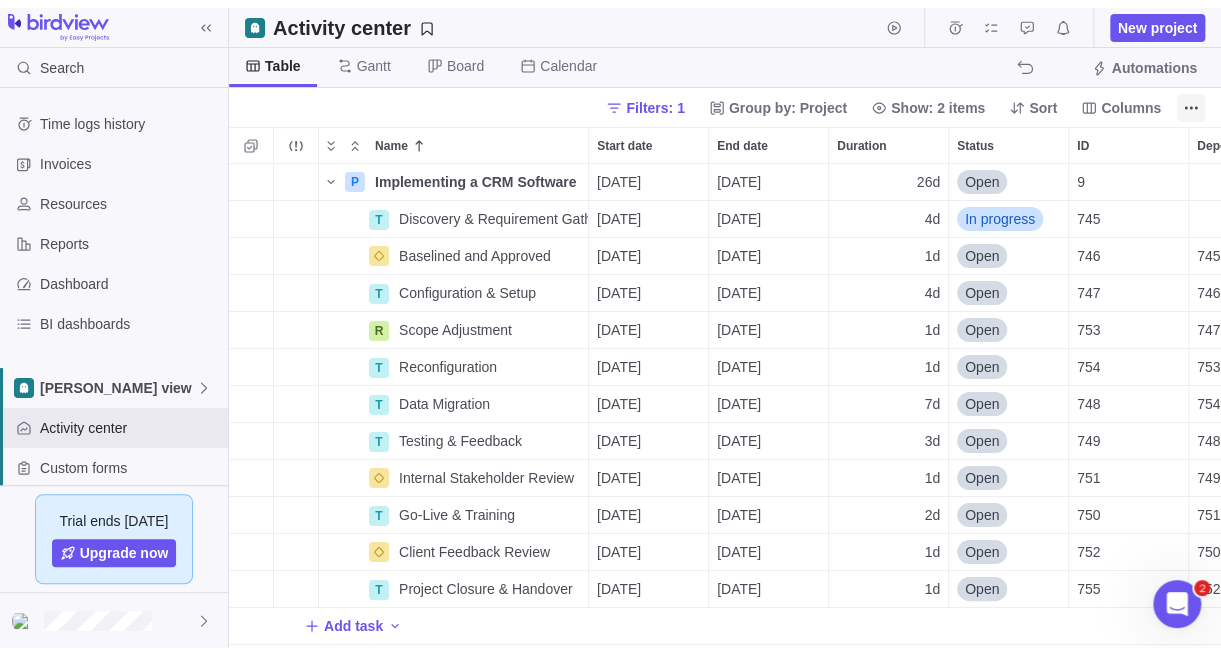 scroll, scrollTop: 0, scrollLeft: 0, axis: both 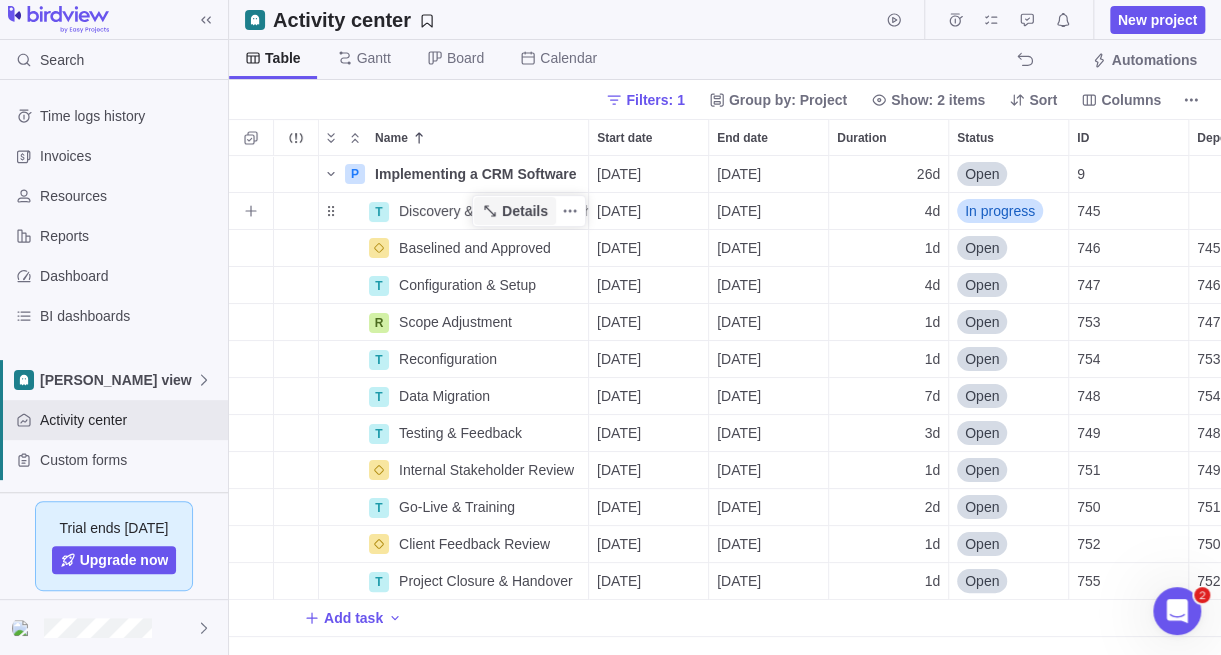 click on "Details" at bounding box center (515, 211) 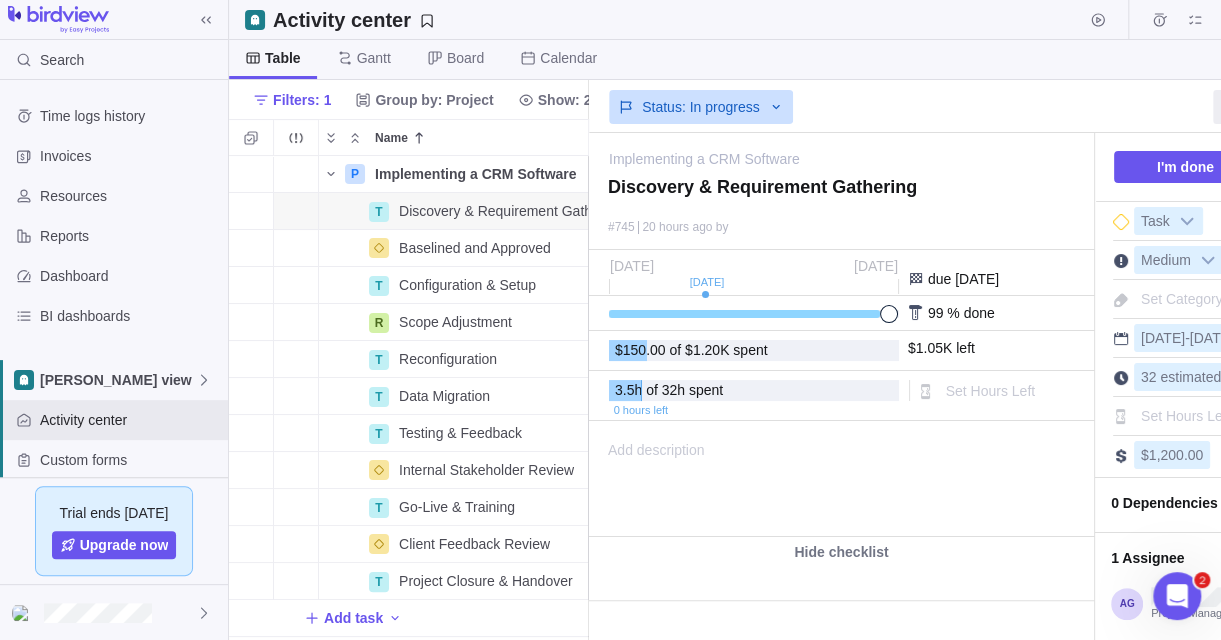 scroll, scrollTop: 469, scrollLeft: 344, axis: both 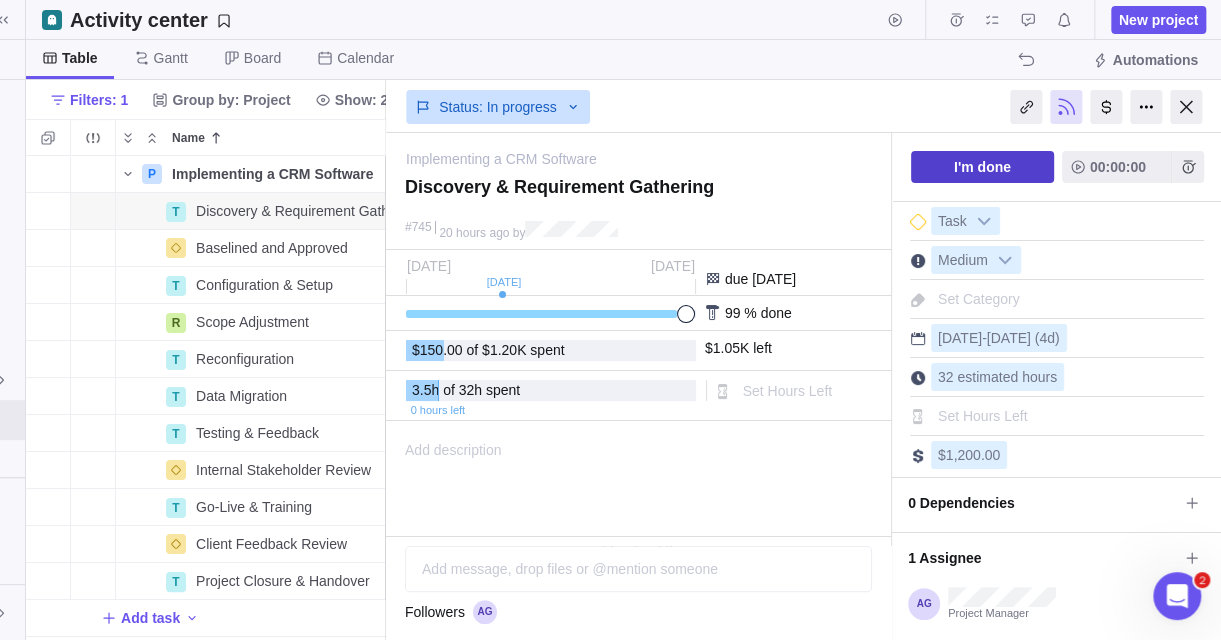 click on "I'm done" at bounding box center [982, 167] 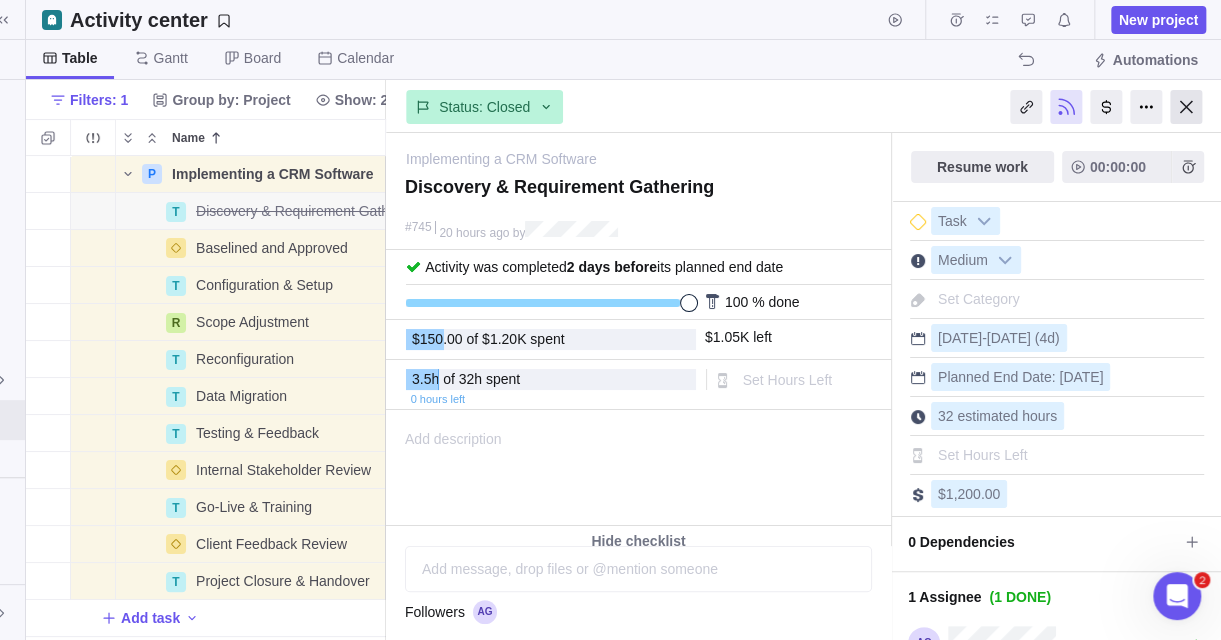 click at bounding box center [1186, 107] 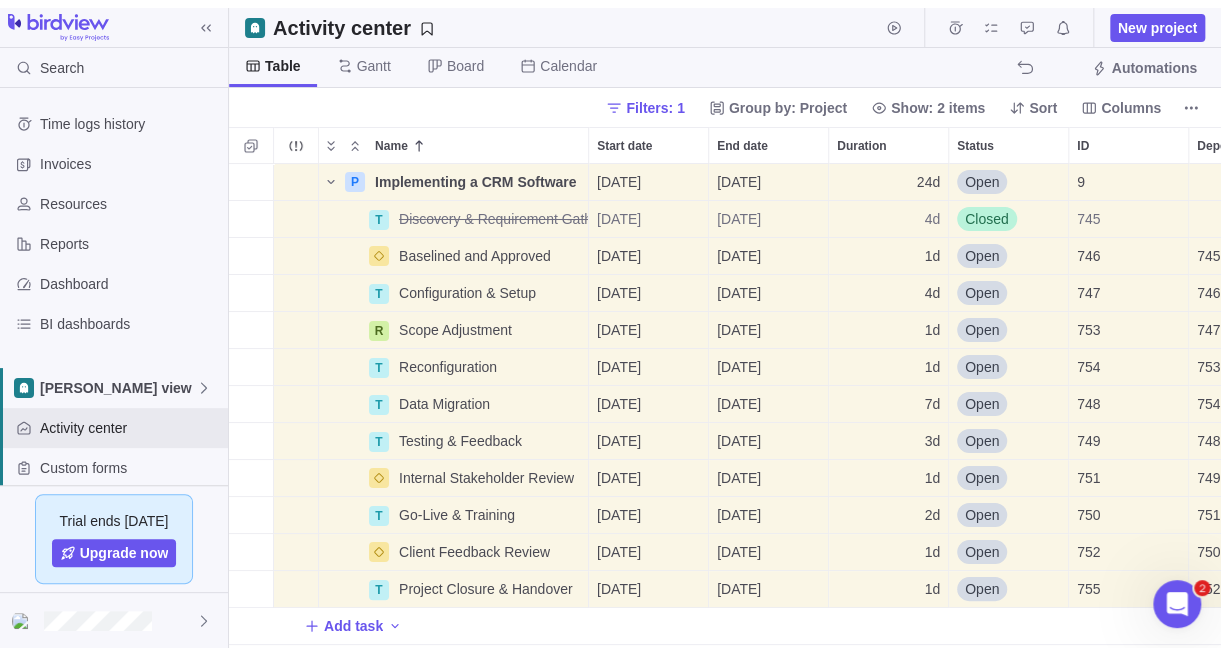 scroll, scrollTop: 0, scrollLeft: 0, axis: both 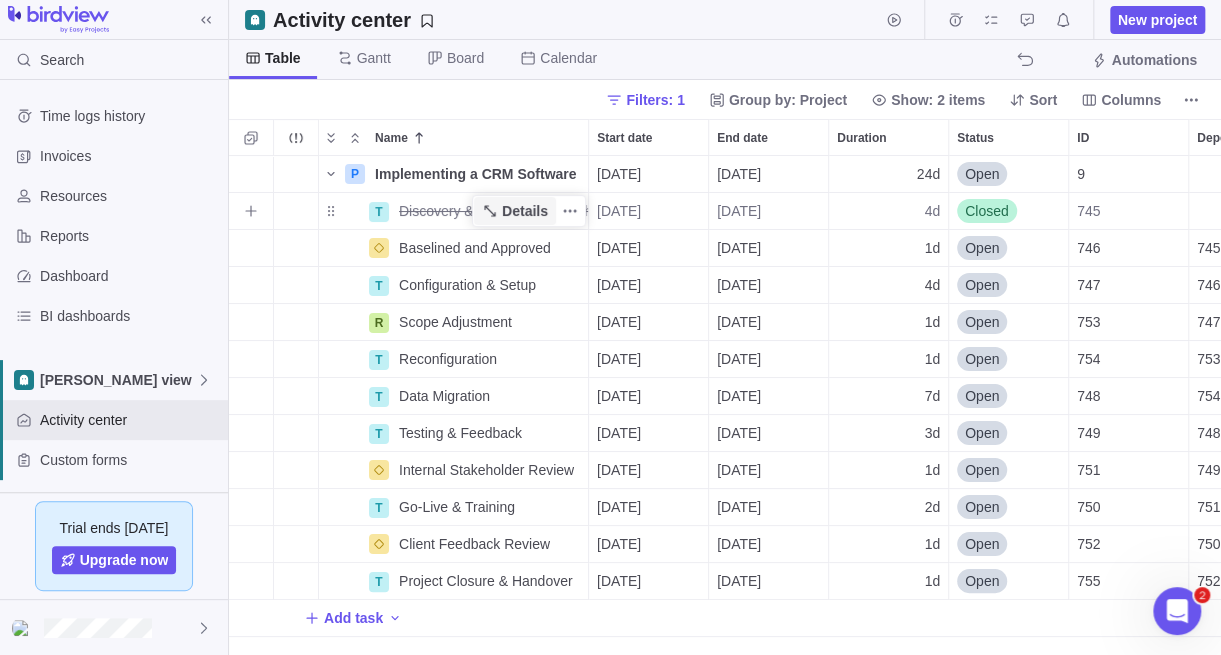 click on "Details" at bounding box center [525, 211] 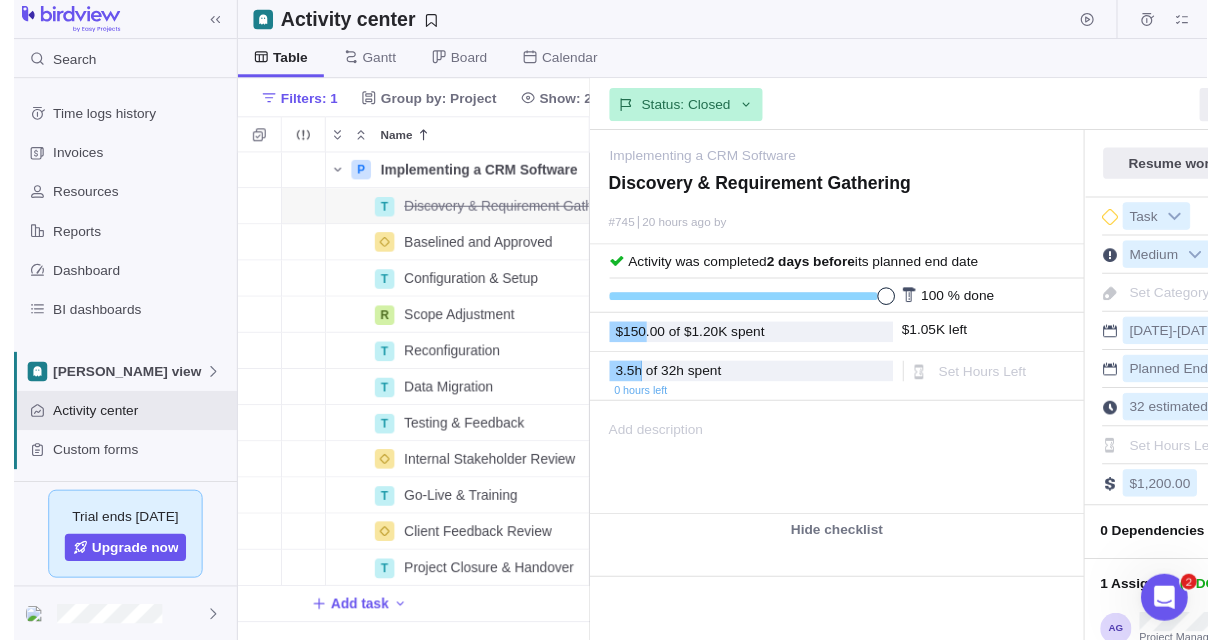 scroll, scrollTop: 469, scrollLeft: 344, axis: both 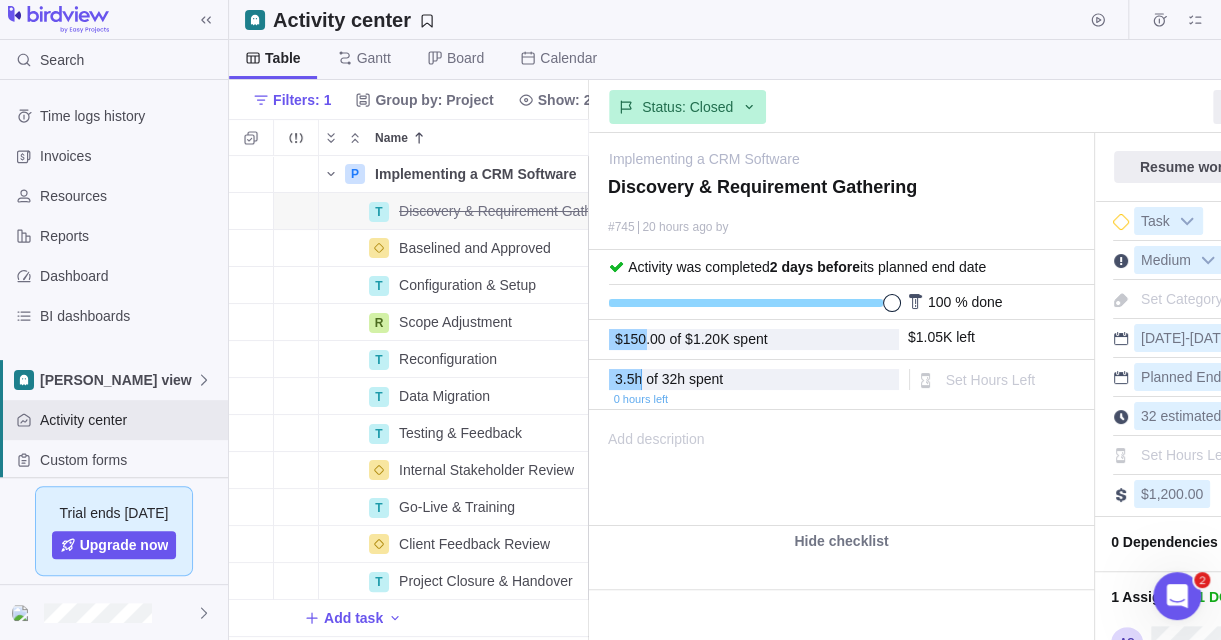 type on "x" 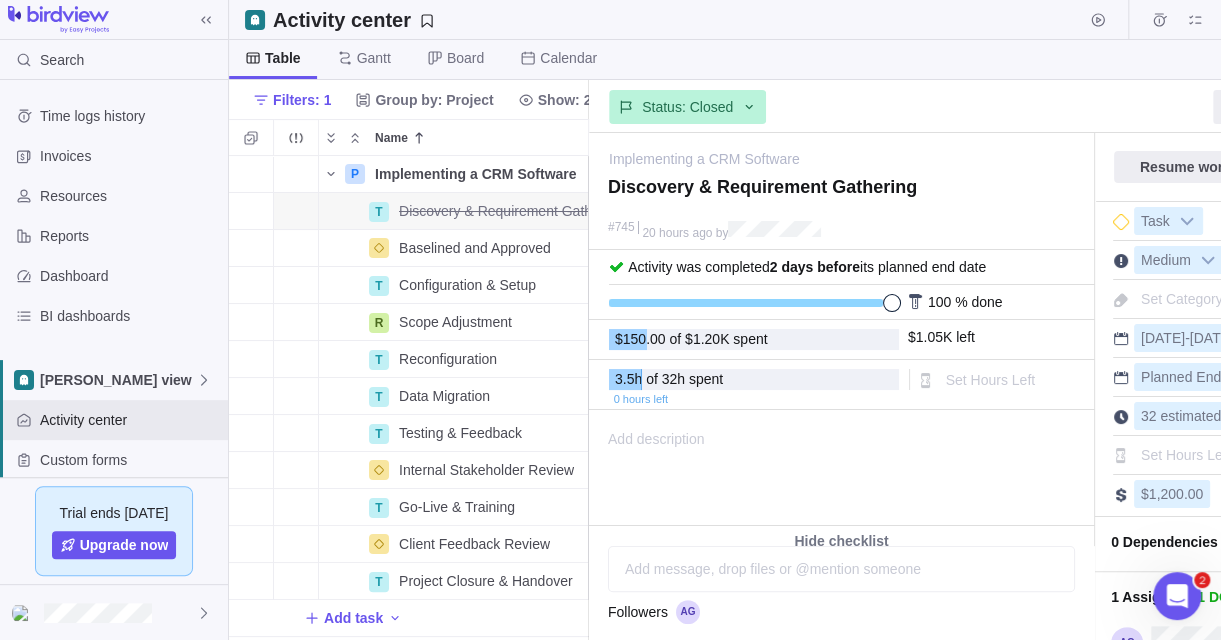 scroll, scrollTop: 0, scrollLeft: 203, axis: horizontal 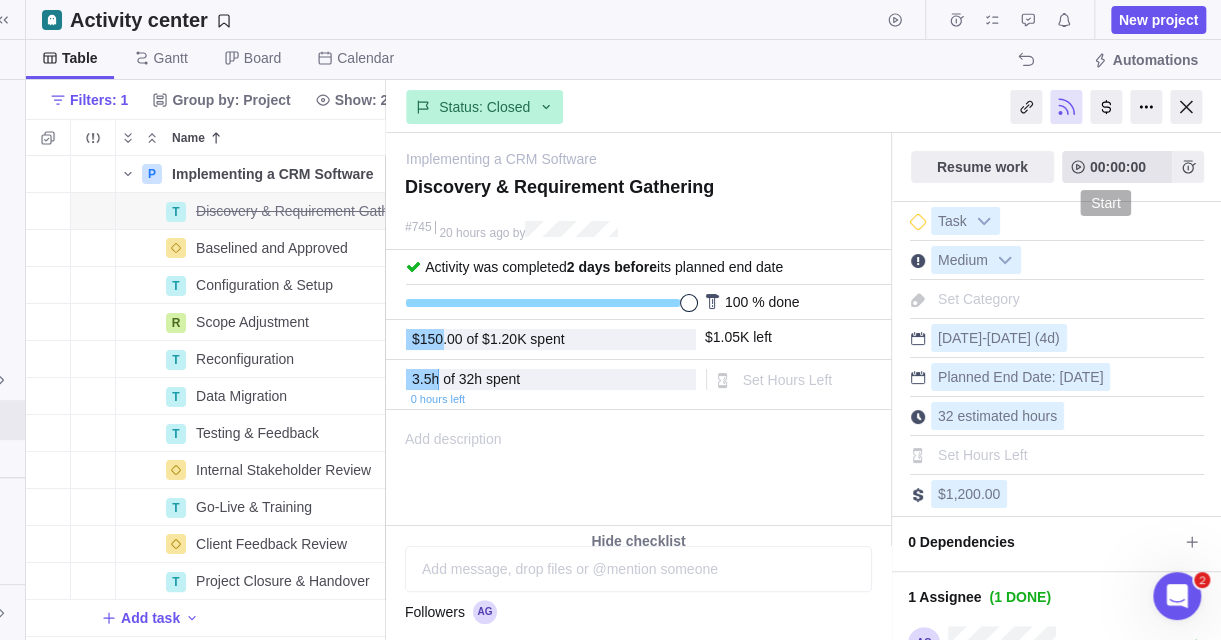 click on "00:00:00" at bounding box center [1118, 167] 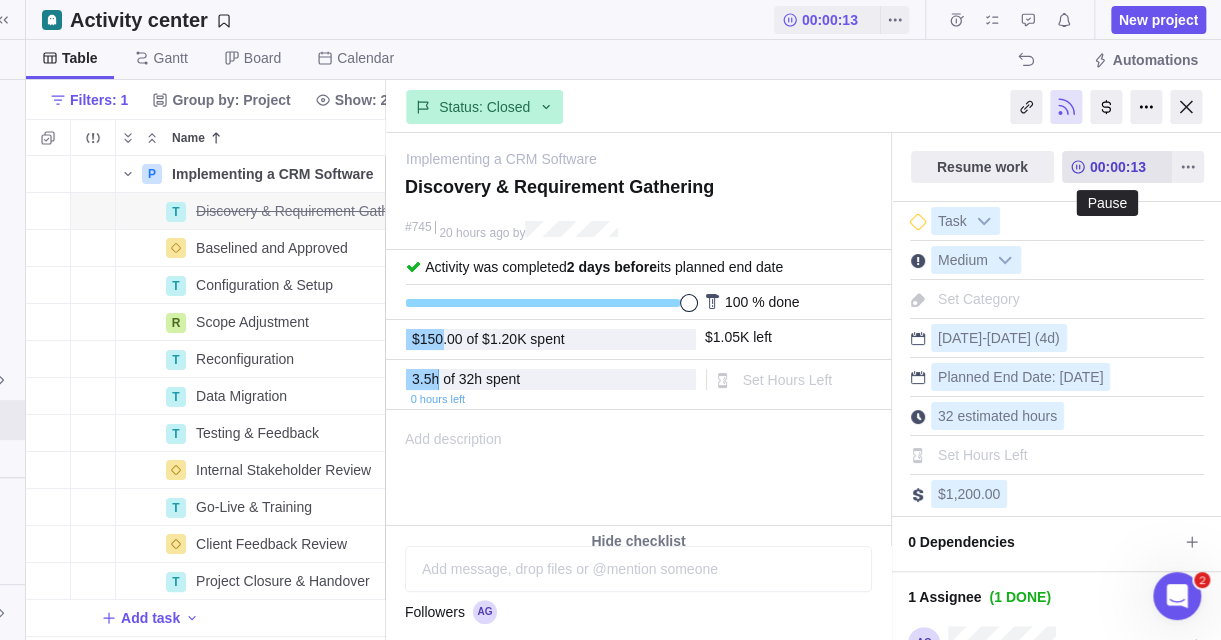 click 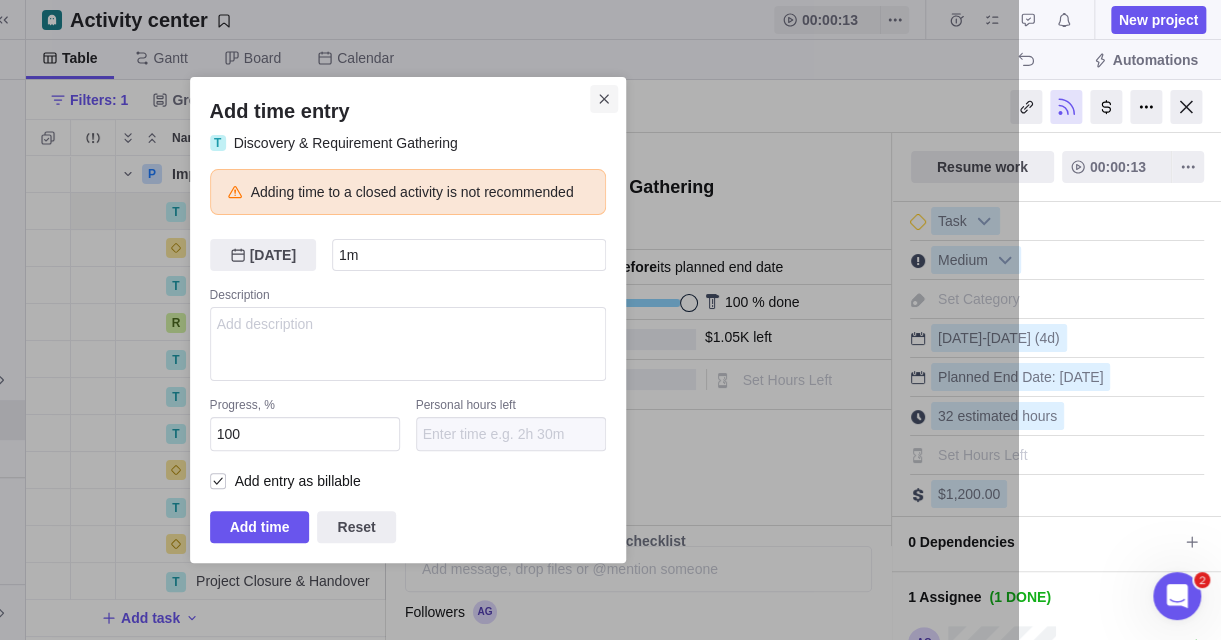 click 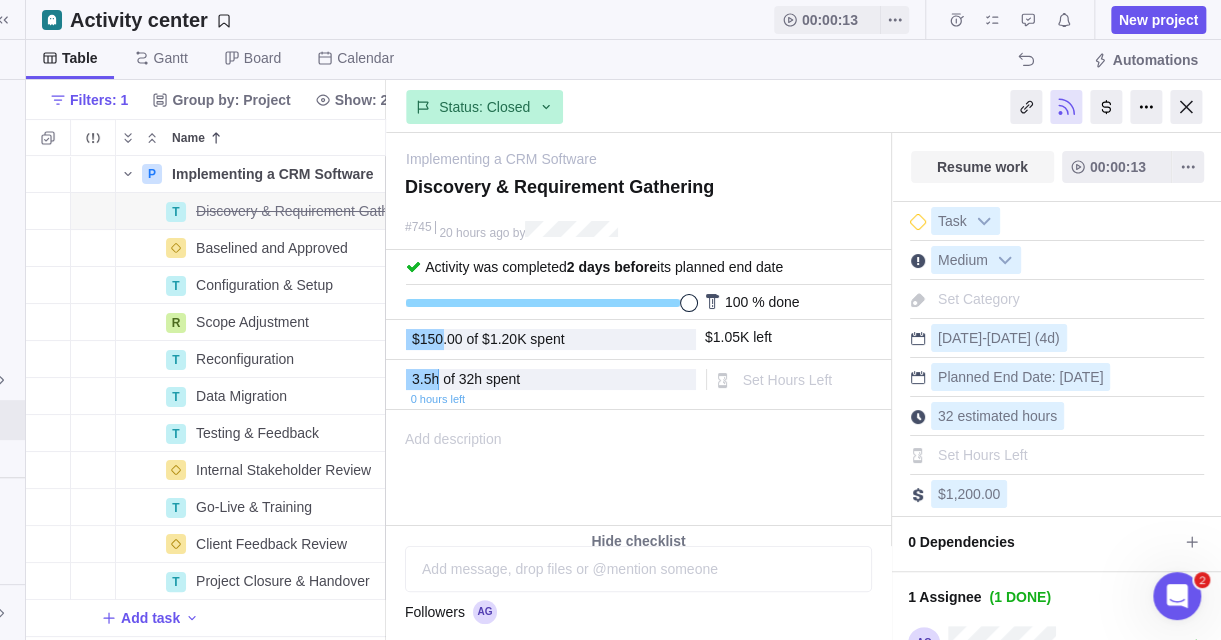 click on "Resume work" at bounding box center (982, 167) 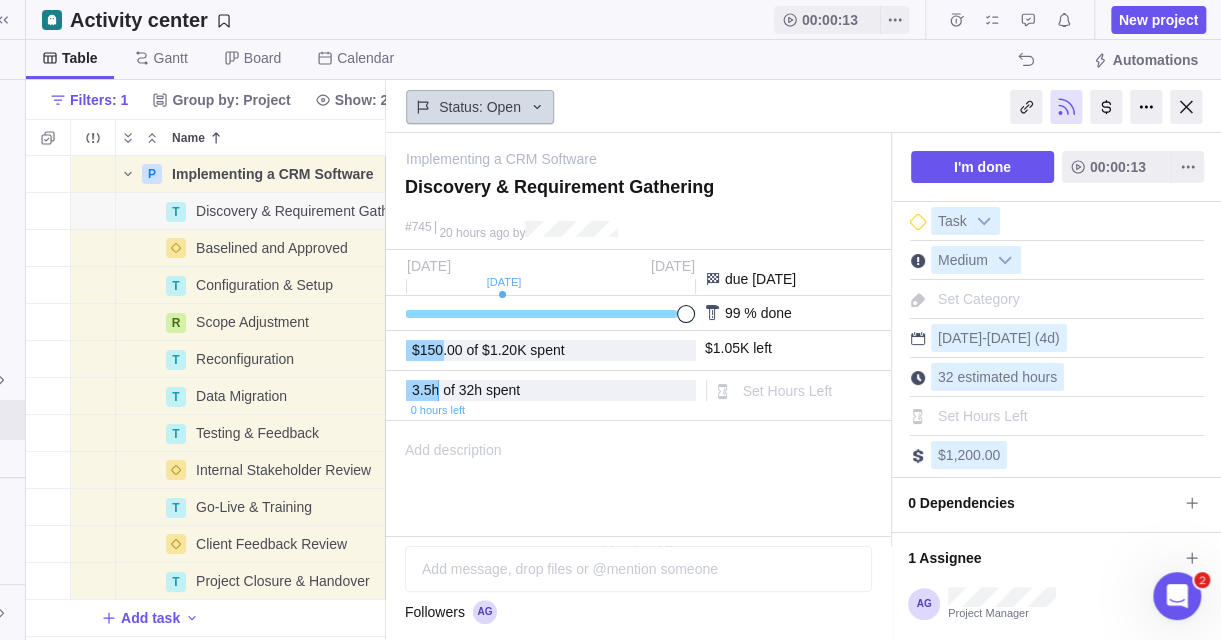 click on "Status: Open" at bounding box center (480, 107) 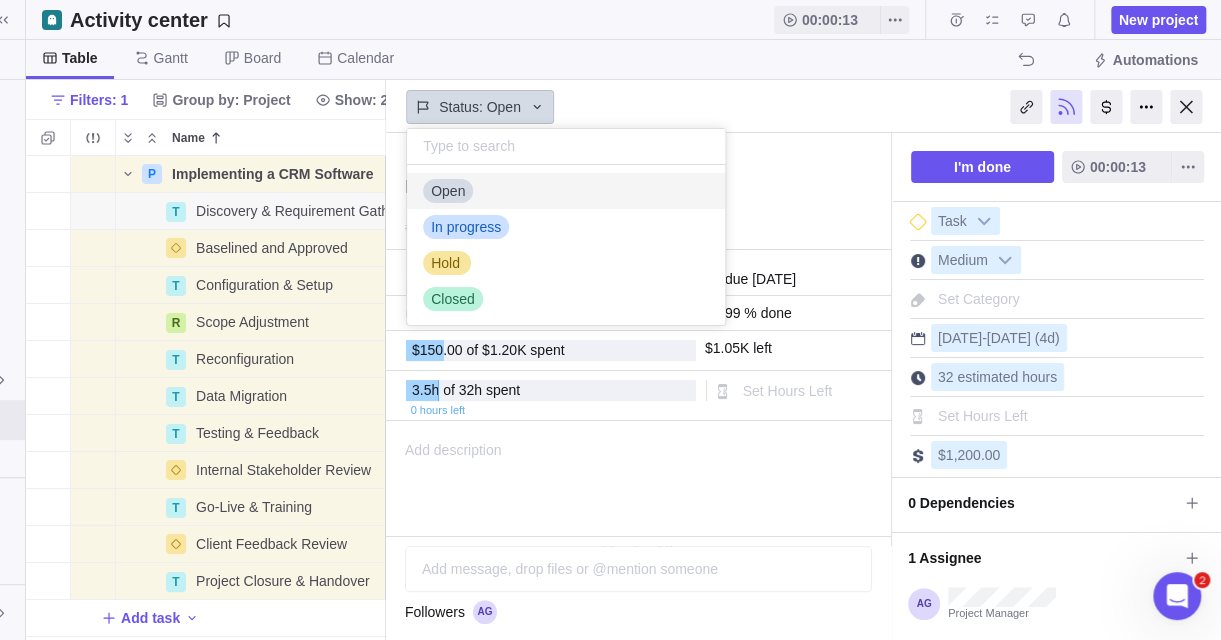 scroll, scrollTop: 15, scrollLeft: 15, axis: both 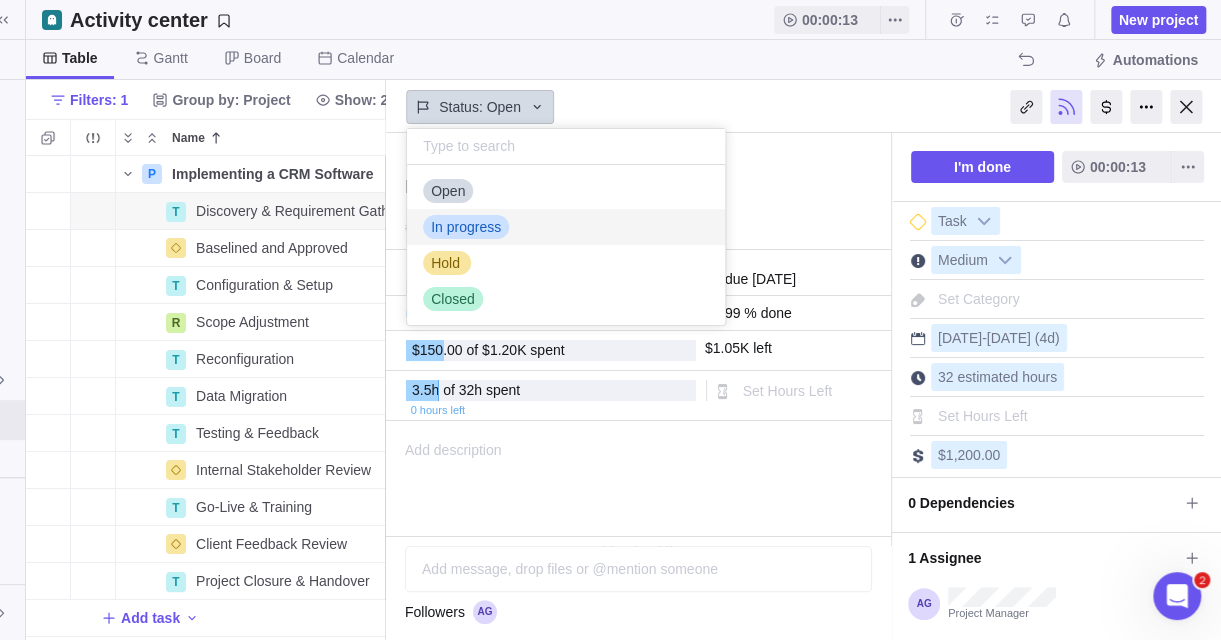 click on "In progress" at bounding box center (566, 227) 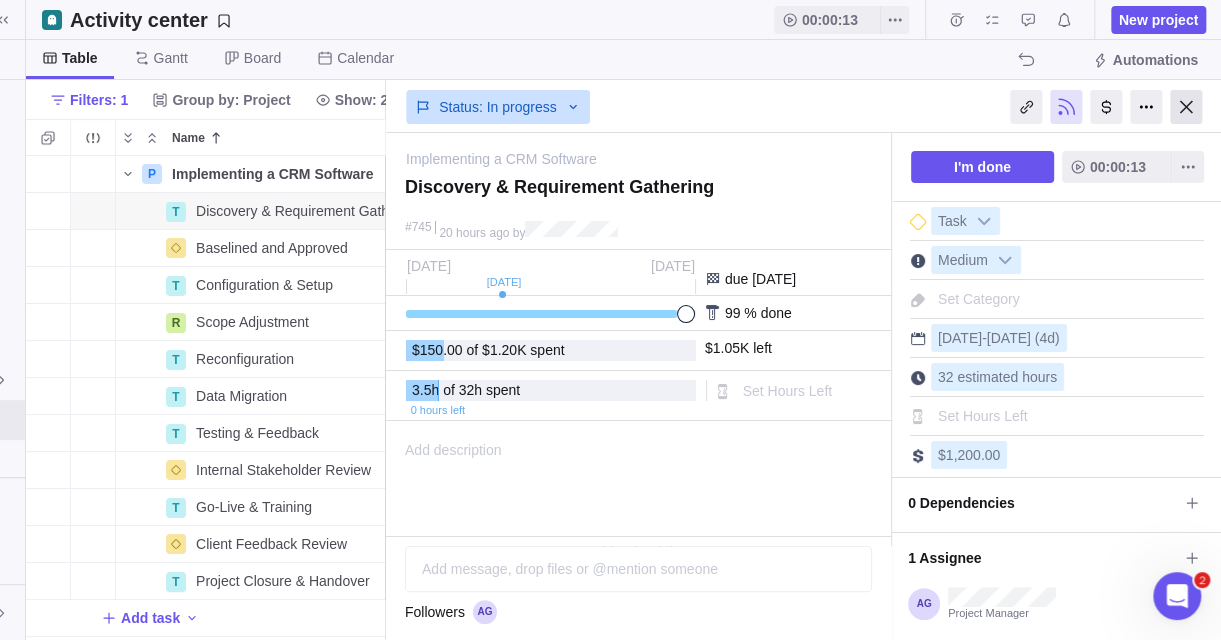 click at bounding box center (1186, 107) 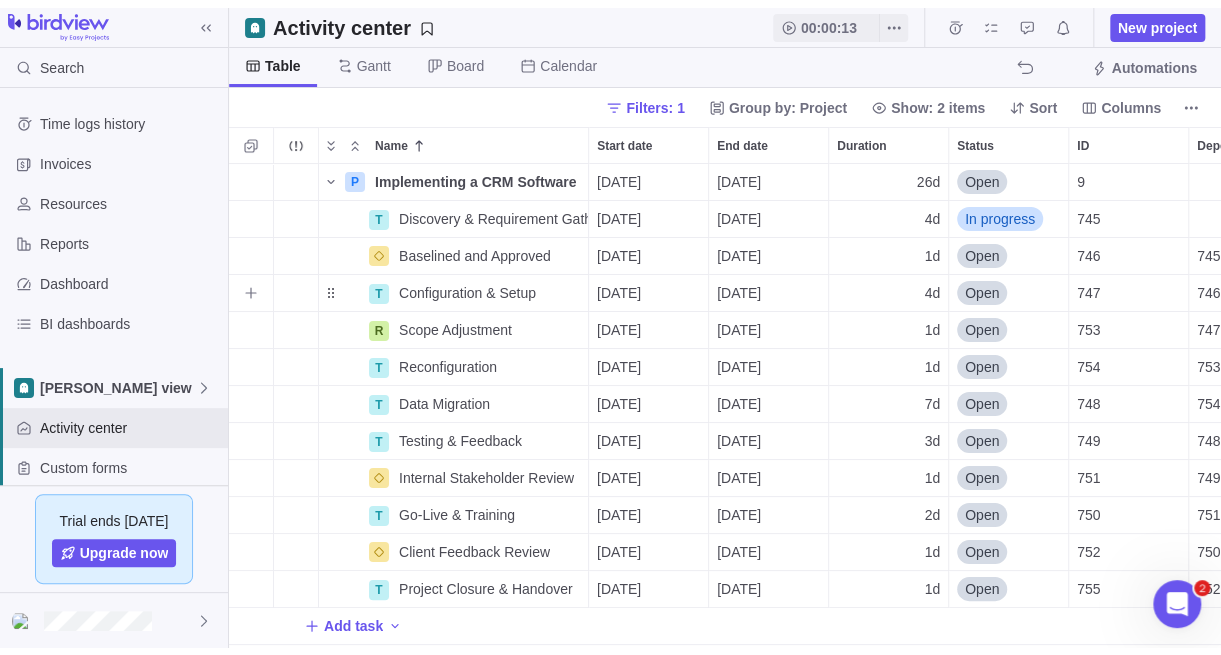 scroll, scrollTop: 0, scrollLeft: 0, axis: both 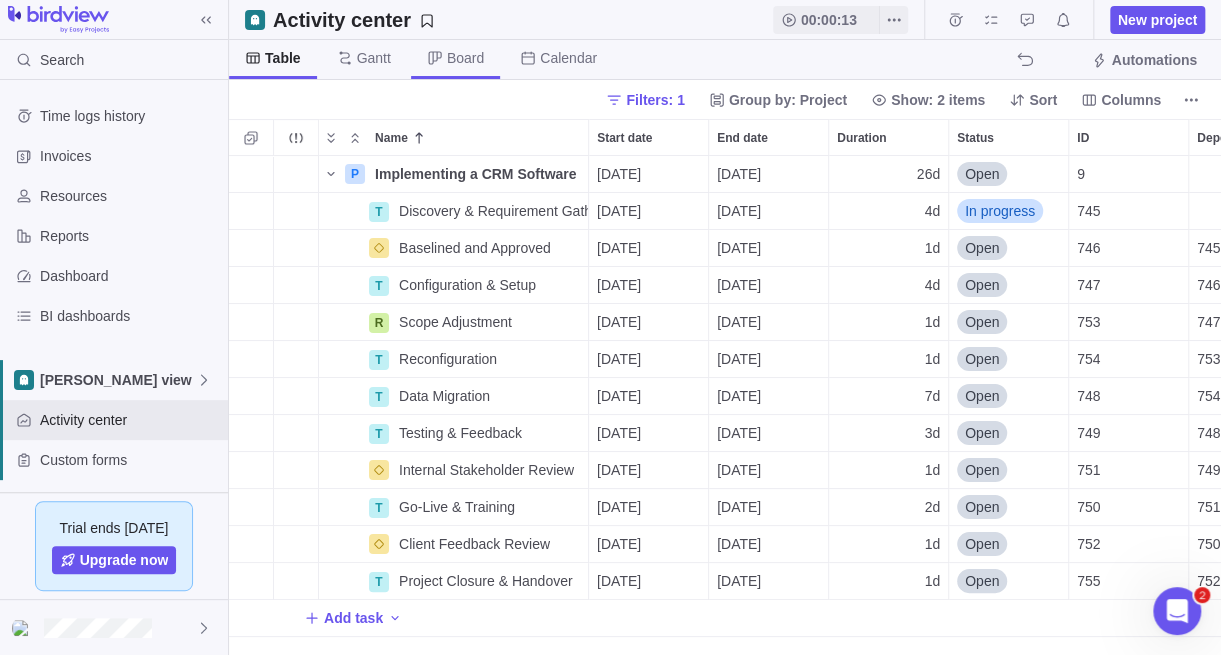 click on "Board" at bounding box center (455, 59) 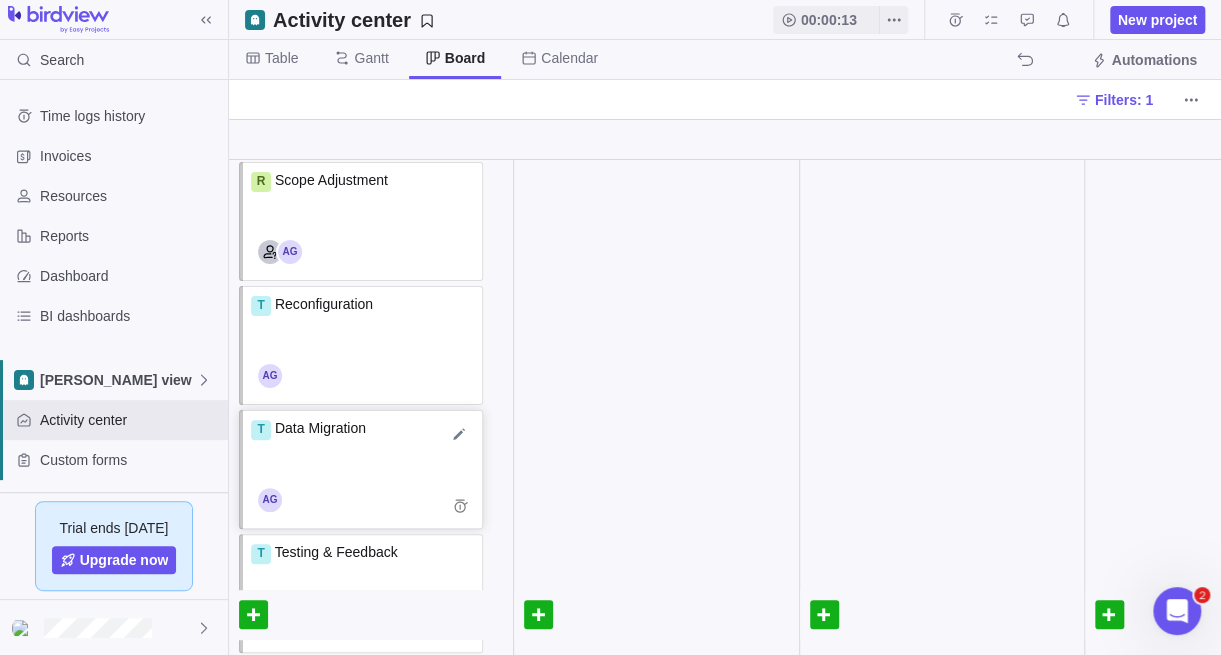 scroll, scrollTop: 0, scrollLeft: 0, axis: both 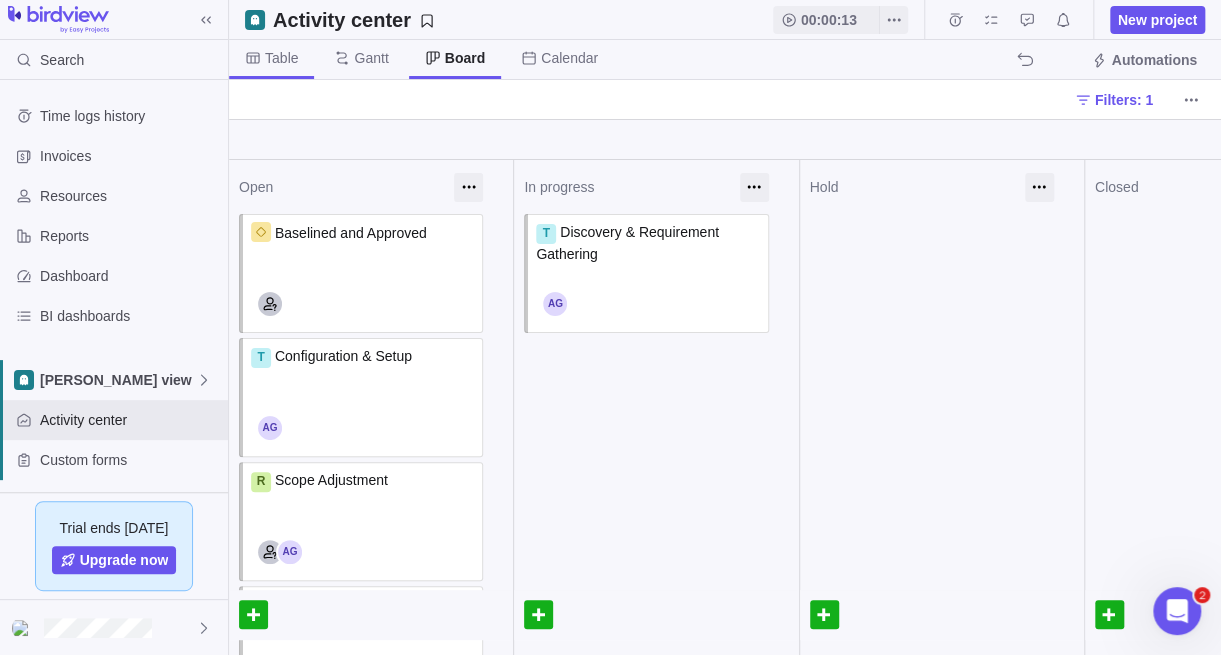 click 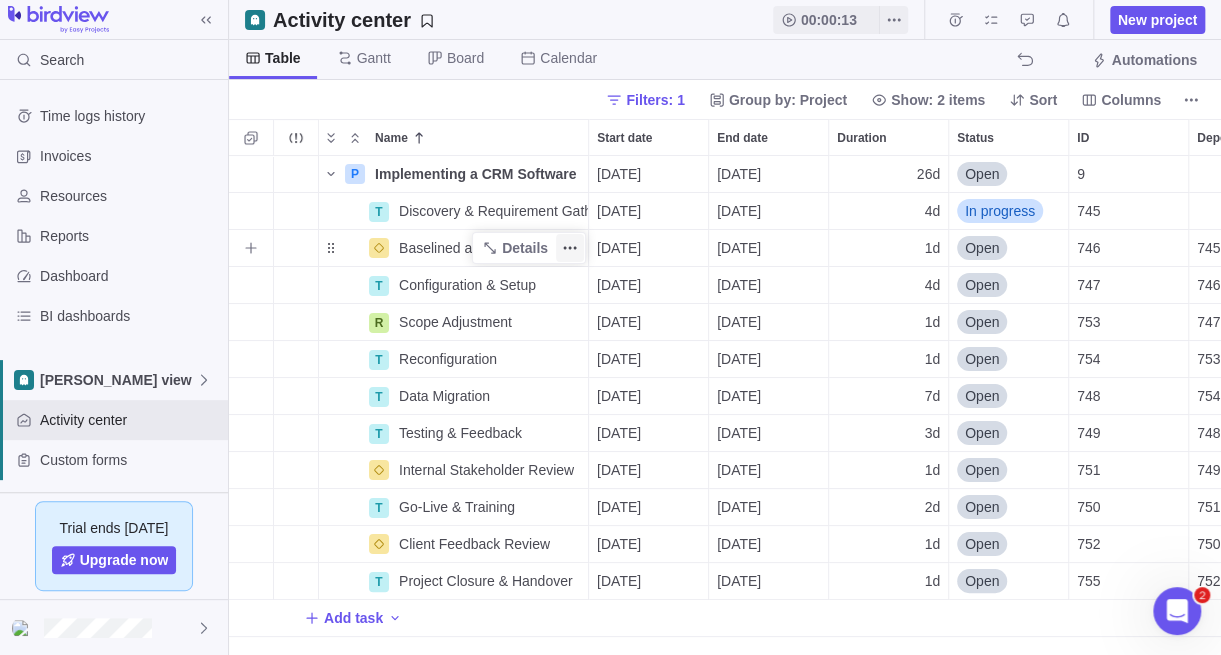 scroll, scrollTop: 15, scrollLeft: 15, axis: both 